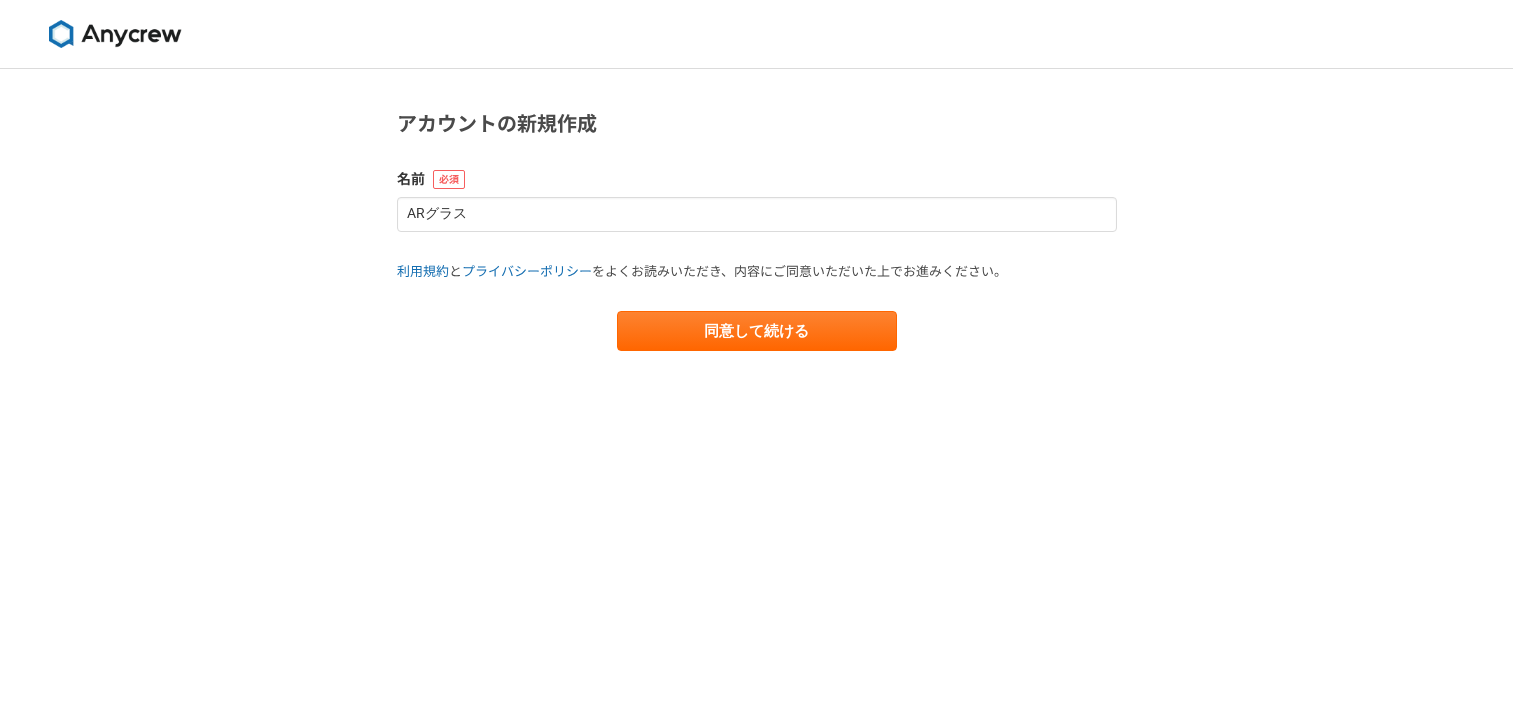 scroll, scrollTop: 0, scrollLeft: 0, axis: both 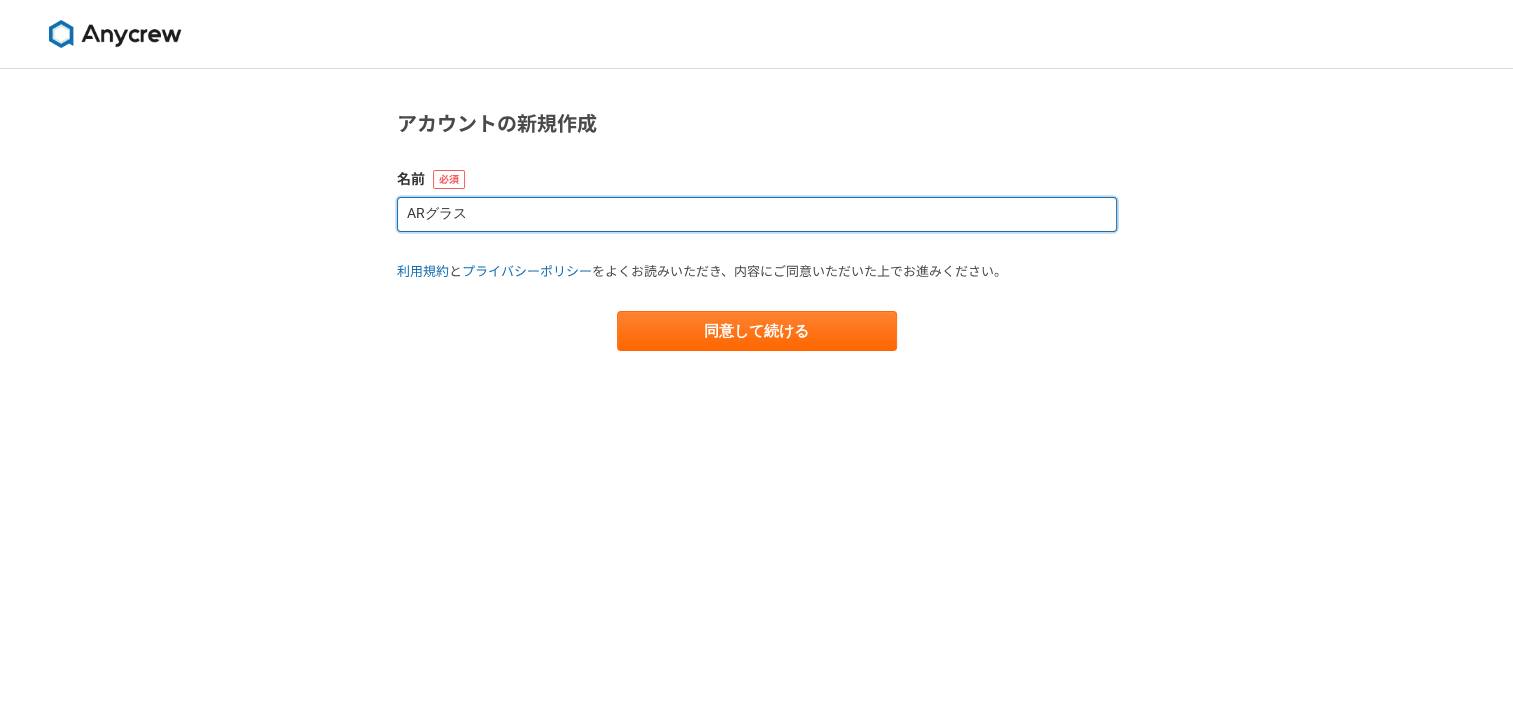 click on "ARグラス" at bounding box center (757, 214) 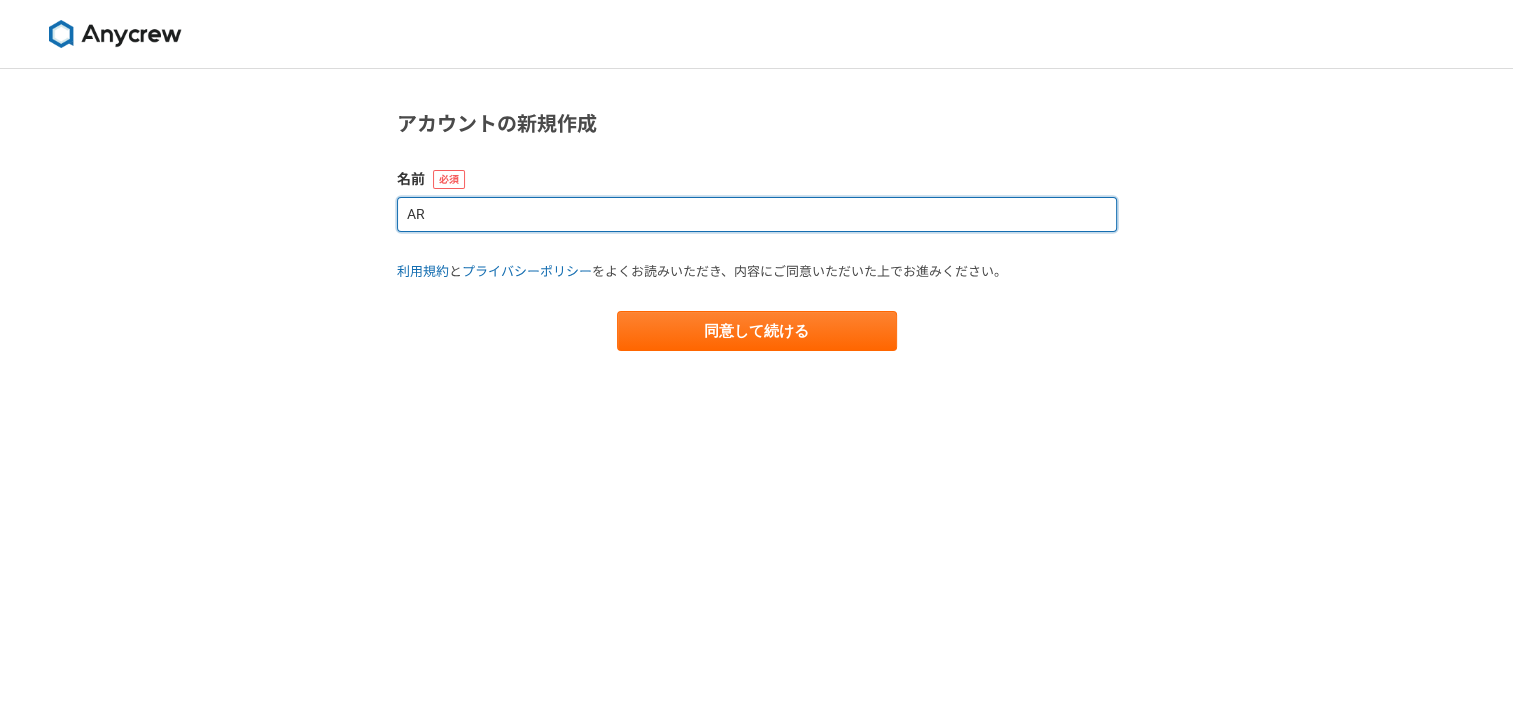 type on "A" 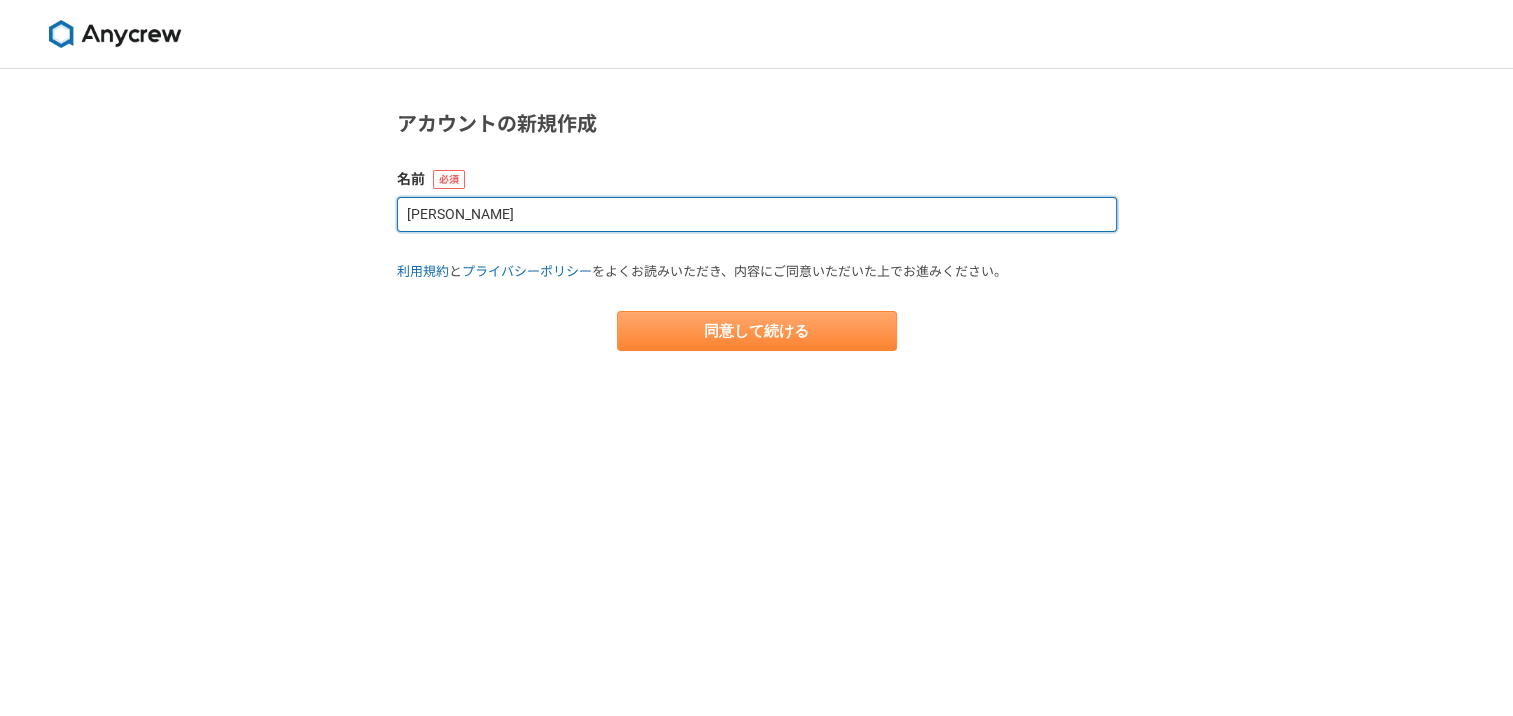 type on "[PERSON_NAME]" 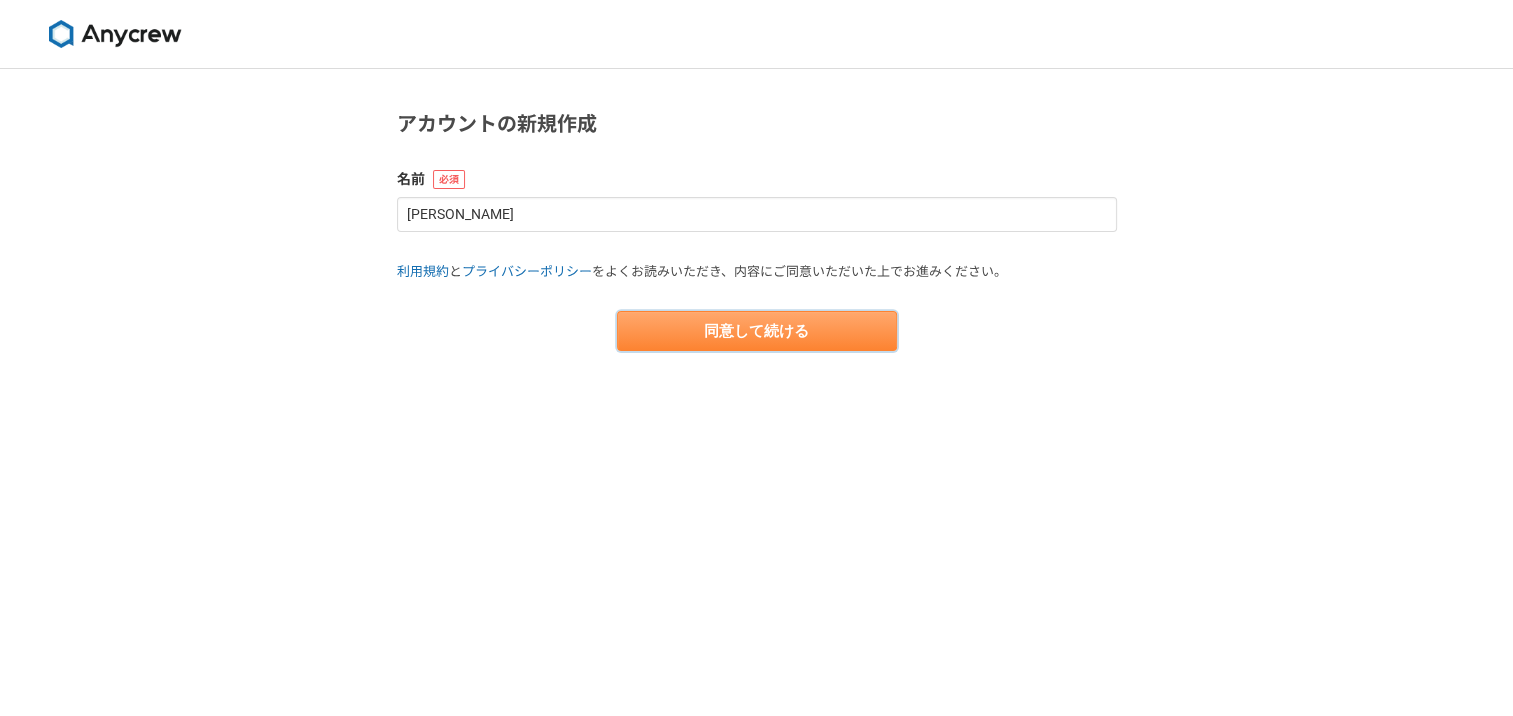 click on "同意して続ける" at bounding box center (757, 331) 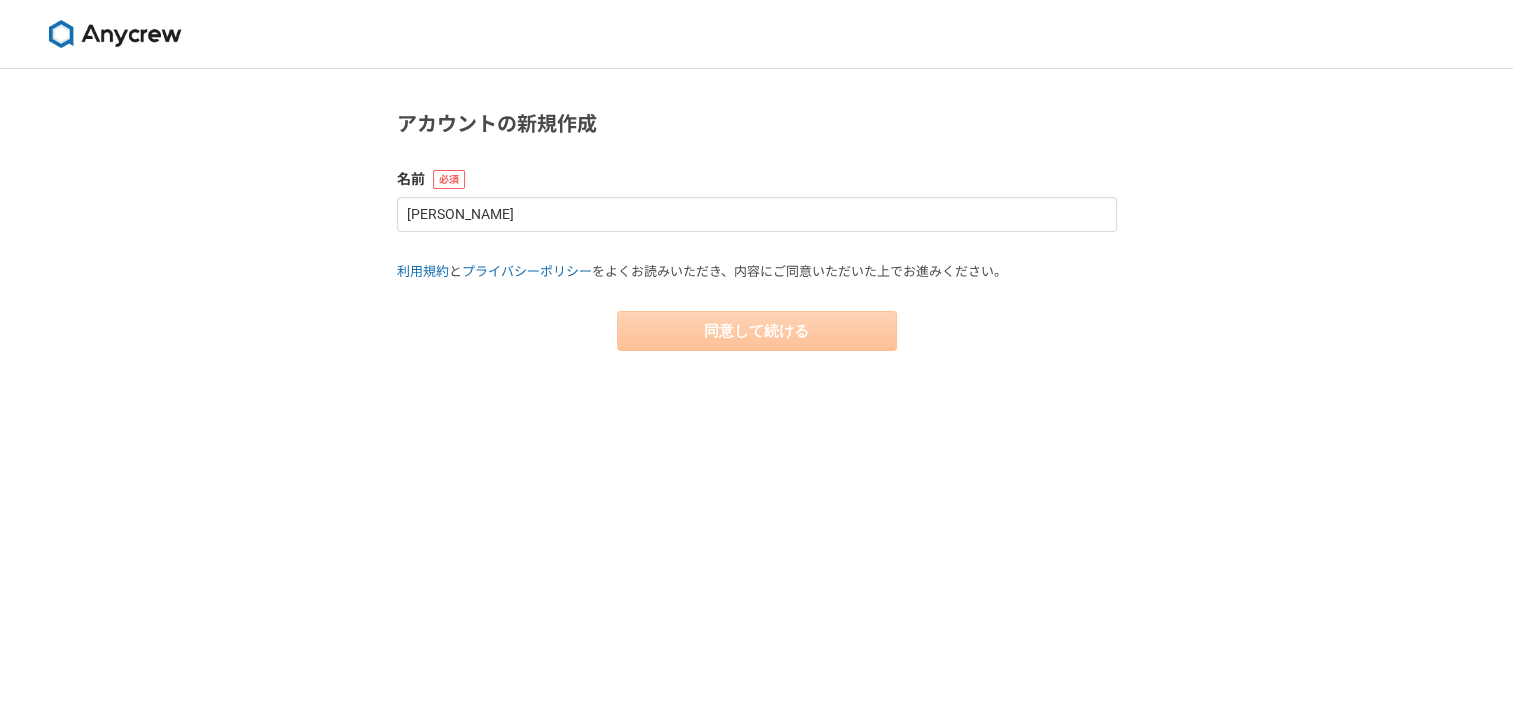 select on "13" 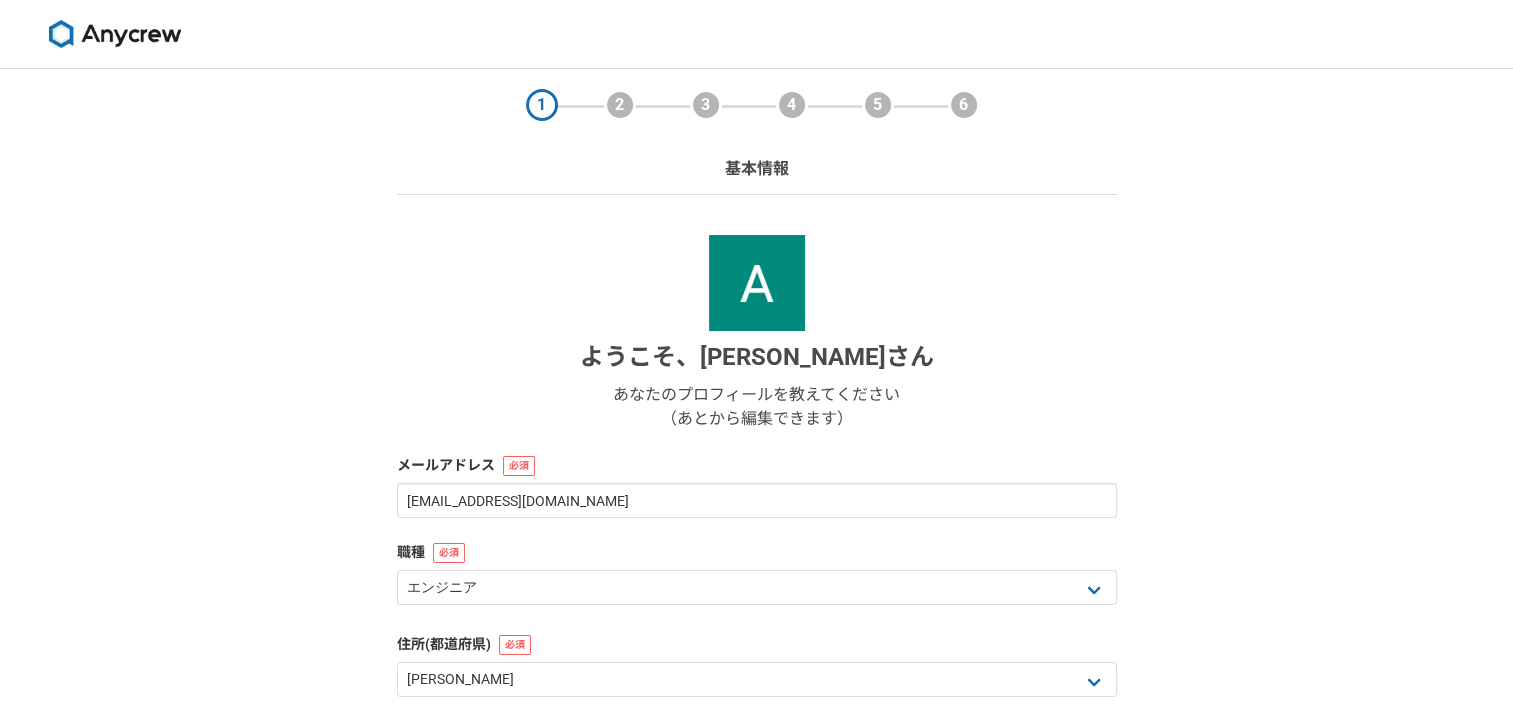 scroll, scrollTop: 194, scrollLeft: 0, axis: vertical 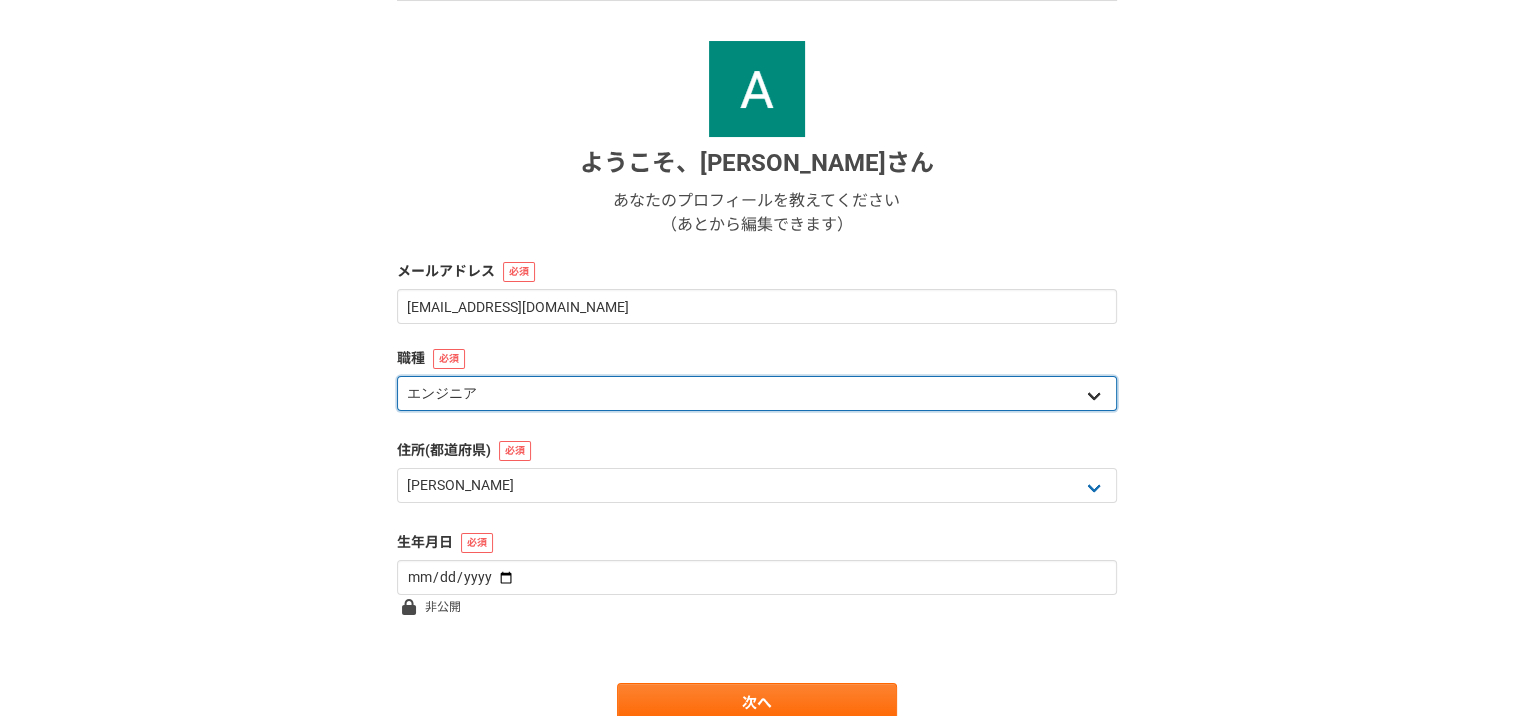 click on "エンジニア デザイナー ライター 営業 マーケティング 企画・事業開発 バックオフィス その他" at bounding box center [757, 393] 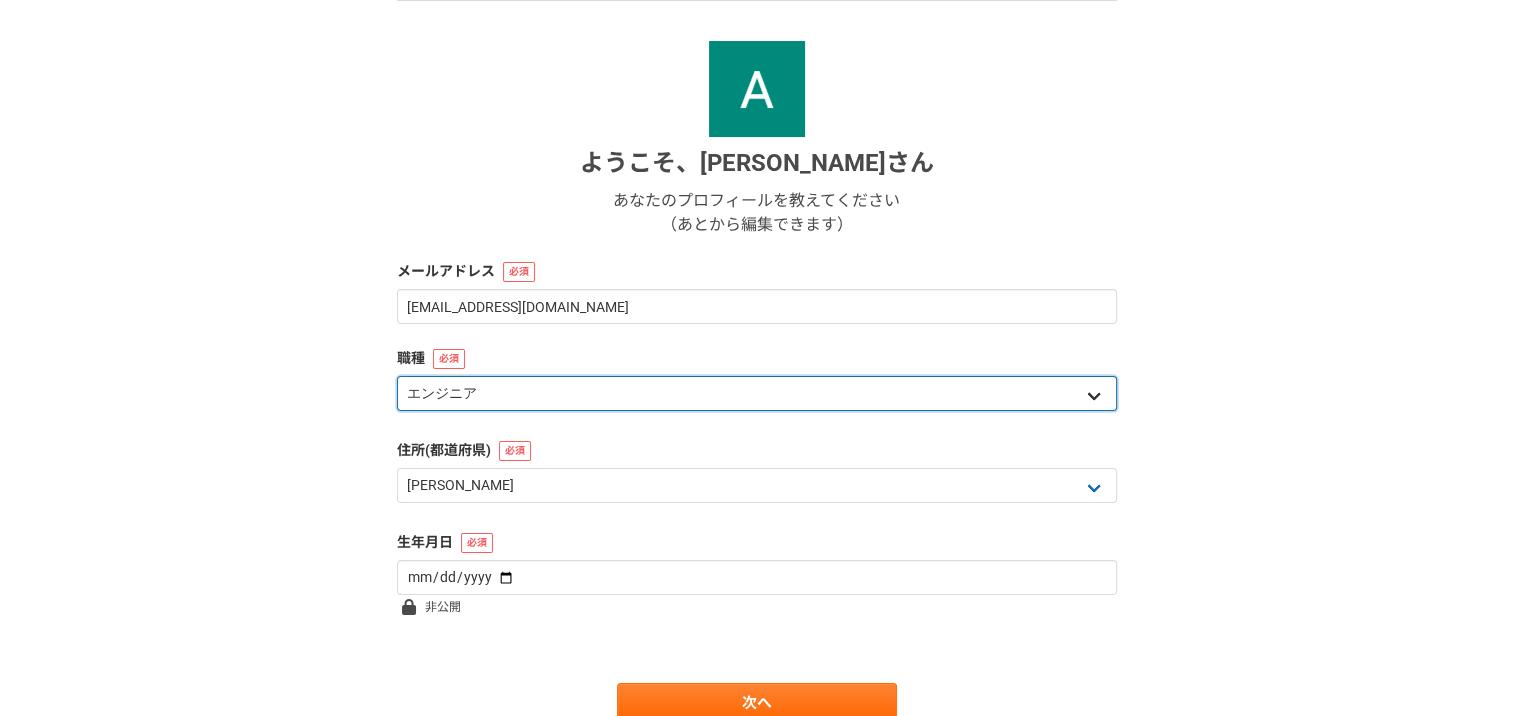 select on "8" 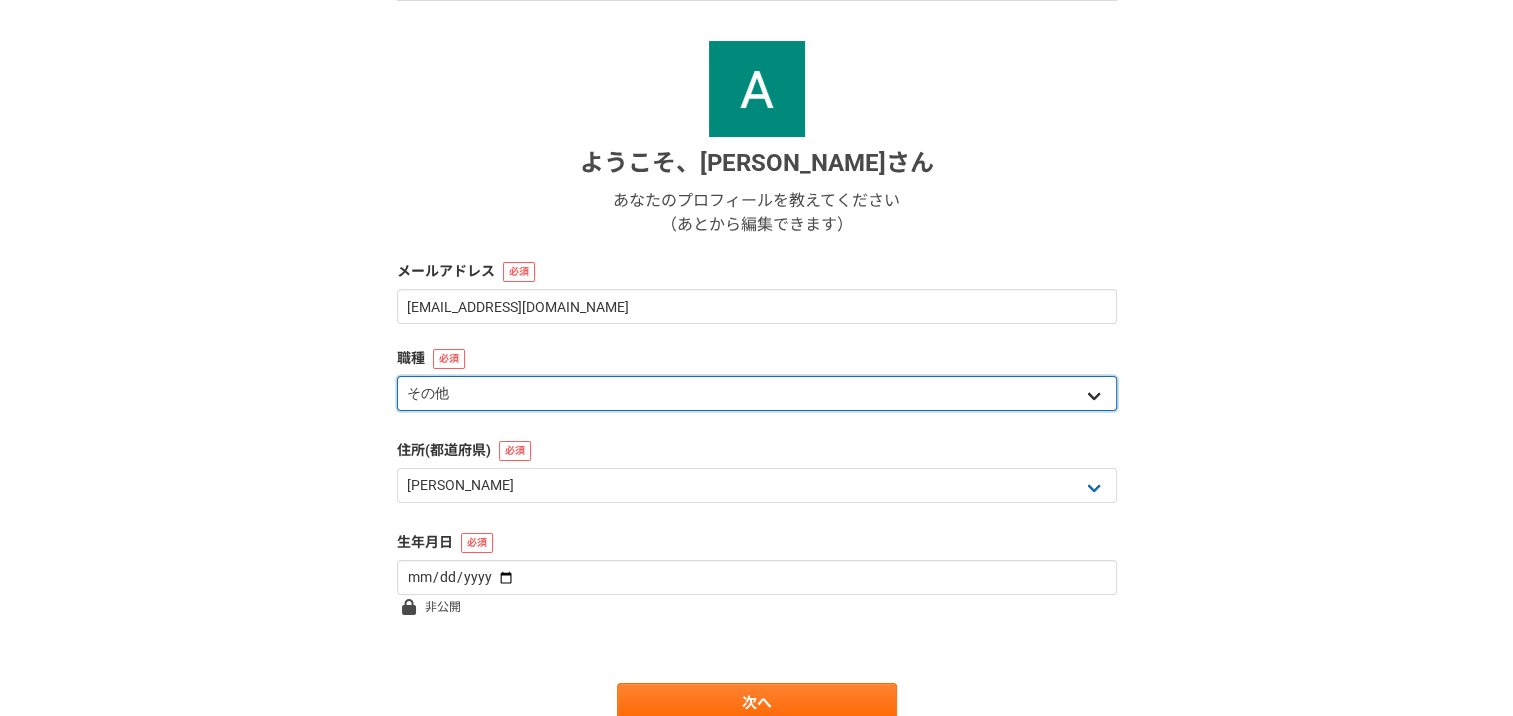 click on "エンジニア デザイナー ライター 営業 マーケティング 企画・事業開発 バックオフィス その他" at bounding box center (757, 393) 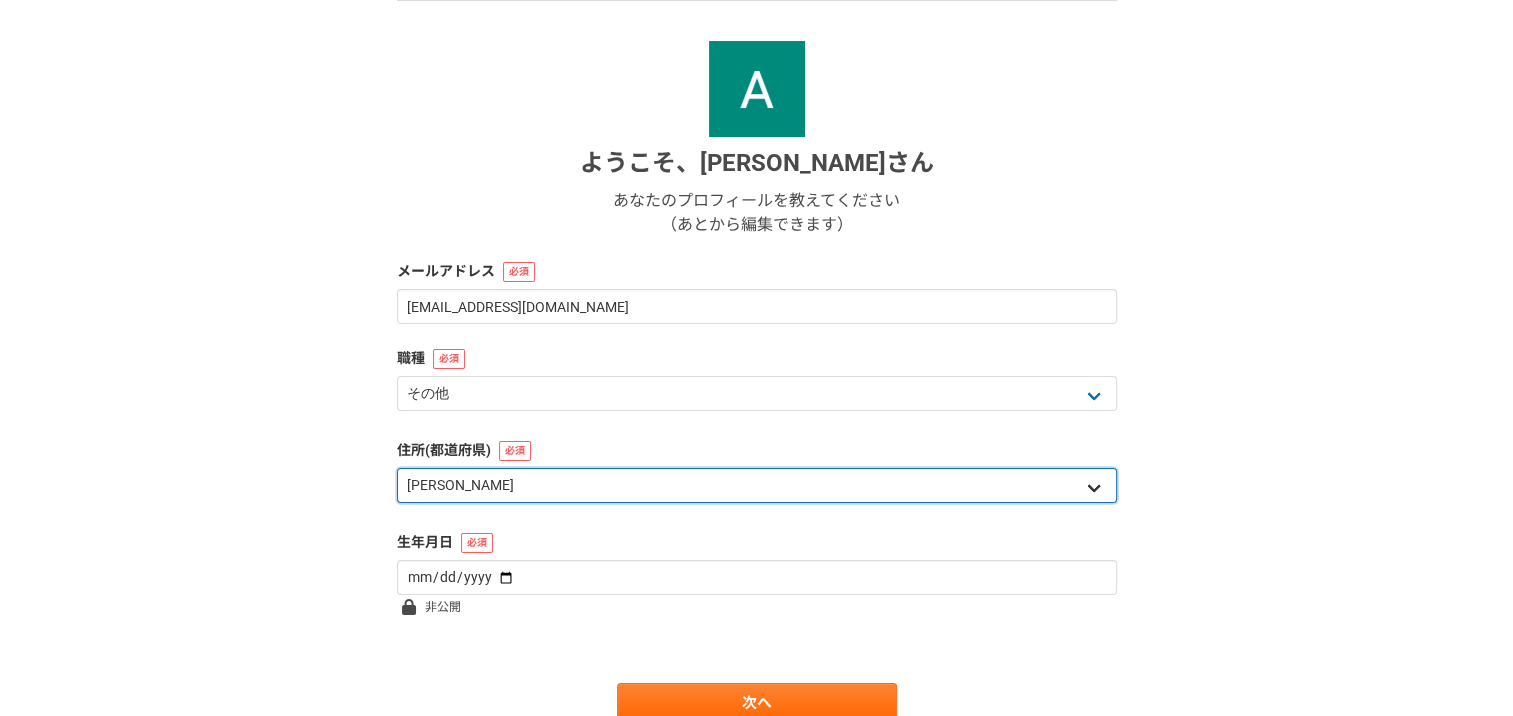 click on "北海道 [GEOGRAPHIC_DATA] [GEOGRAPHIC_DATA] [PERSON_NAME][GEOGRAPHIC_DATA] [PERSON_NAME][GEOGRAPHIC_DATA] [GEOGRAPHIC_DATA] [PERSON_NAME][GEOGRAPHIC_DATA] [GEOGRAPHIC_DATA] [GEOGRAPHIC_DATA] [GEOGRAPHIC_DATA] [GEOGRAPHIC_DATA] [PERSON_NAME][GEOGRAPHIC_DATA] [PERSON_NAME] [GEOGRAPHIC_DATA] [GEOGRAPHIC_DATA] [GEOGRAPHIC_DATA] [PERSON_NAME][GEOGRAPHIC_DATA] [PERSON_NAME][GEOGRAPHIC_DATA] [GEOGRAPHIC_DATA] [PERSON_NAME][GEOGRAPHIC_DATA] [GEOGRAPHIC_DATA] [GEOGRAPHIC_DATA] [GEOGRAPHIC_DATA] [GEOGRAPHIC_DATA] [GEOGRAPHIC_DATA] [GEOGRAPHIC_DATA] [GEOGRAPHIC_DATA] [GEOGRAPHIC_DATA] [GEOGRAPHIC_DATA] [GEOGRAPHIC_DATA] [GEOGRAPHIC_DATA] [GEOGRAPHIC_DATA] [GEOGRAPHIC_DATA] [GEOGRAPHIC_DATA] [PERSON_NAME][GEOGRAPHIC_DATA] [GEOGRAPHIC_DATA] [GEOGRAPHIC_DATA] [GEOGRAPHIC_DATA] [GEOGRAPHIC_DATA] [GEOGRAPHIC_DATA] [GEOGRAPHIC_DATA] [GEOGRAPHIC_DATA] [GEOGRAPHIC_DATA] [GEOGRAPHIC_DATA] [PERSON_NAME][GEOGRAPHIC_DATA] [GEOGRAPHIC_DATA] [GEOGRAPHIC_DATA] 海外" at bounding box center [757, 485] 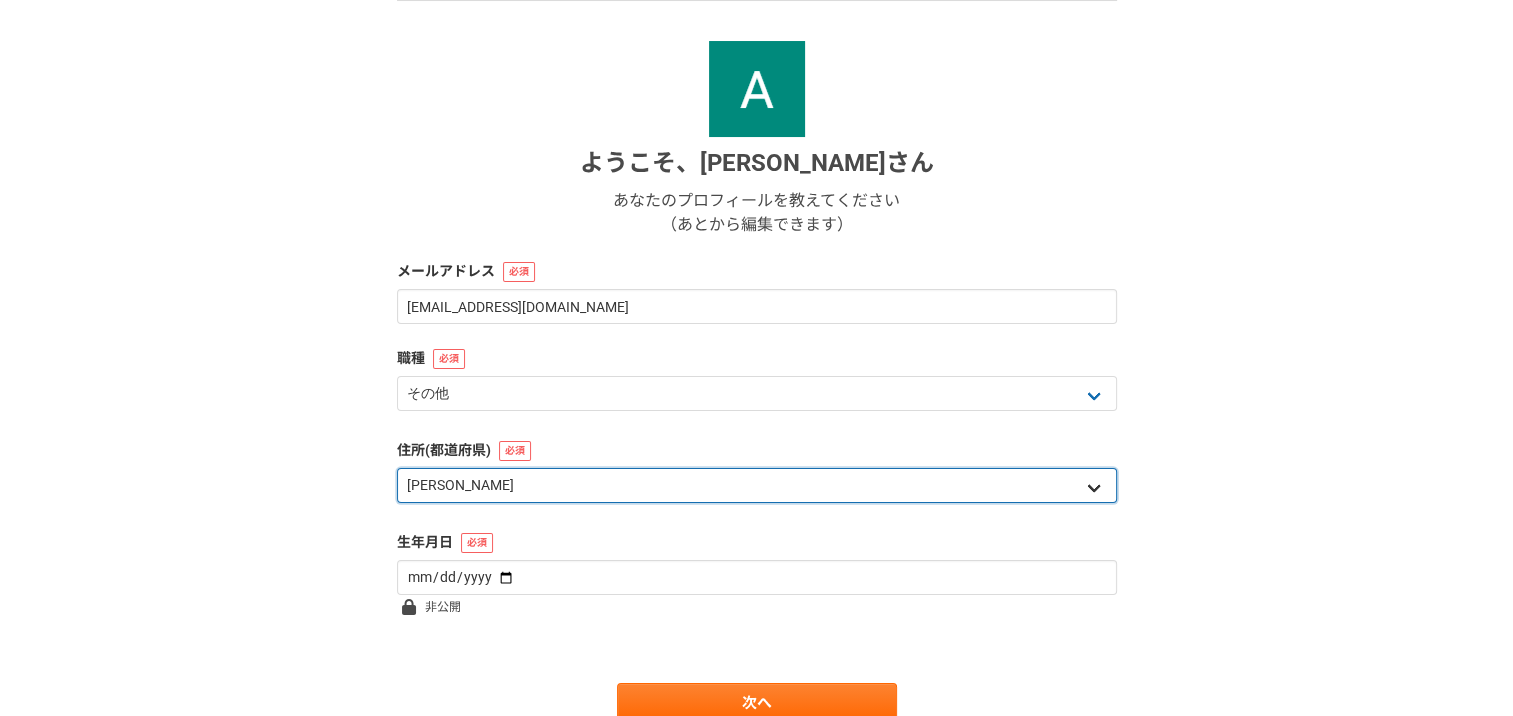 select on "20" 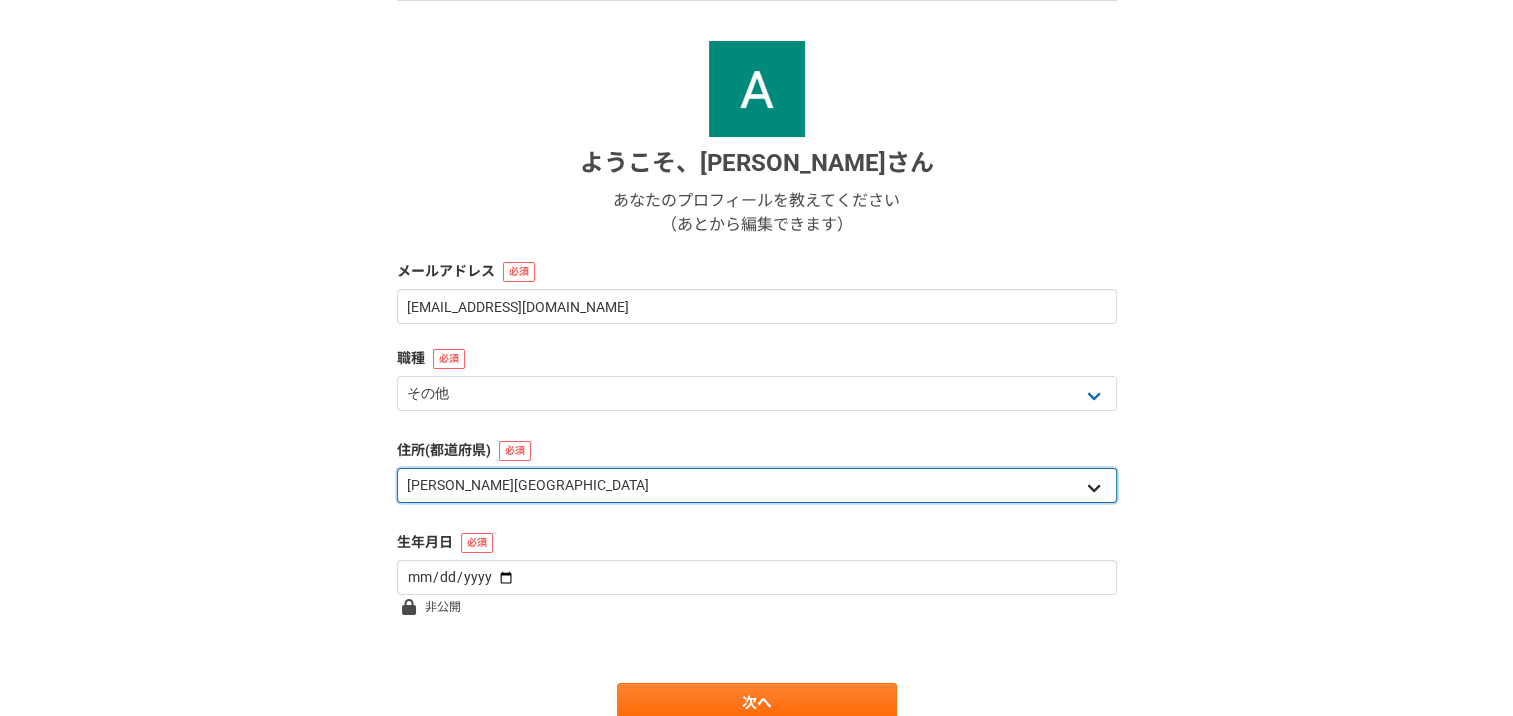 click on "北海道 [GEOGRAPHIC_DATA] [GEOGRAPHIC_DATA] [PERSON_NAME][GEOGRAPHIC_DATA] [PERSON_NAME][GEOGRAPHIC_DATA] [GEOGRAPHIC_DATA] [PERSON_NAME][GEOGRAPHIC_DATA] [GEOGRAPHIC_DATA] [GEOGRAPHIC_DATA] [GEOGRAPHIC_DATA] [GEOGRAPHIC_DATA] [PERSON_NAME][GEOGRAPHIC_DATA] [PERSON_NAME] [GEOGRAPHIC_DATA] [GEOGRAPHIC_DATA] [GEOGRAPHIC_DATA] [PERSON_NAME][GEOGRAPHIC_DATA] [PERSON_NAME][GEOGRAPHIC_DATA] [GEOGRAPHIC_DATA] [PERSON_NAME][GEOGRAPHIC_DATA] [GEOGRAPHIC_DATA] [GEOGRAPHIC_DATA] [GEOGRAPHIC_DATA] [GEOGRAPHIC_DATA] [GEOGRAPHIC_DATA] [GEOGRAPHIC_DATA] [GEOGRAPHIC_DATA] [GEOGRAPHIC_DATA] [GEOGRAPHIC_DATA] [GEOGRAPHIC_DATA] [GEOGRAPHIC_DATA] [GEOGRAPHIC_DATA] [GEOGRAPHIC_DATA] [GEOGRAPHIC_DATA] [PERSON_NAME][GEOGRAPHIC_DATA] [GEOGRAPHIC_DATA] [GEOGRAPHIC_DATA] [GEOGRAPHIC_DATA] [GEOGRAPHIC_DATA] [GEOGRAPHIC_DATA] [GEOGRAPHIC_DATA] [GEOGRAPHIC_DATA] [GEOGRAPHIC_DATA] [GEOGRAPHIC_DATA] [PERSON_NAME][GEOGRAPHIC_DATA] [GEOGRAPHIC_DATA] [GEOGRAPHIC_DATA] 海外" at bounding box center (757, 485) 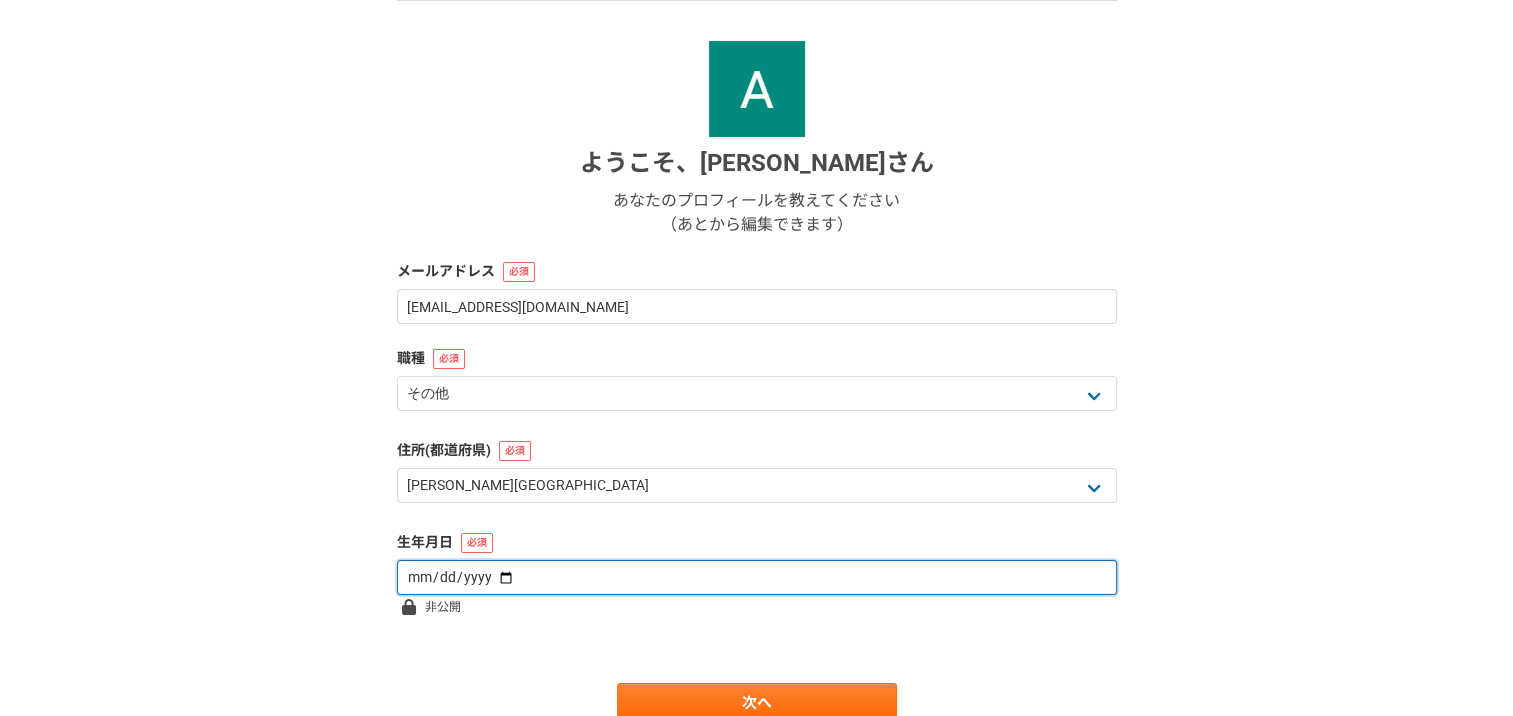 click at bounding box center (757, 577) 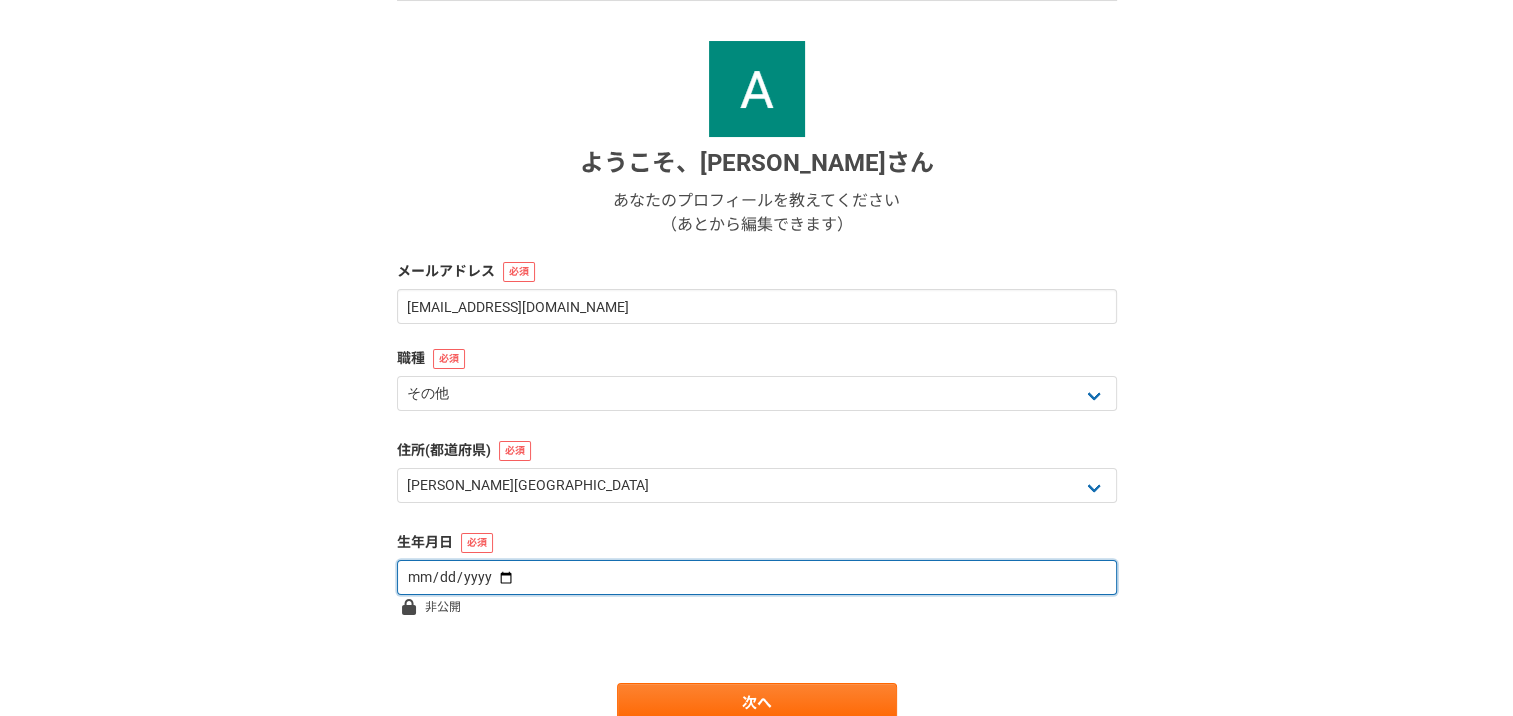 type on "[DATE]" 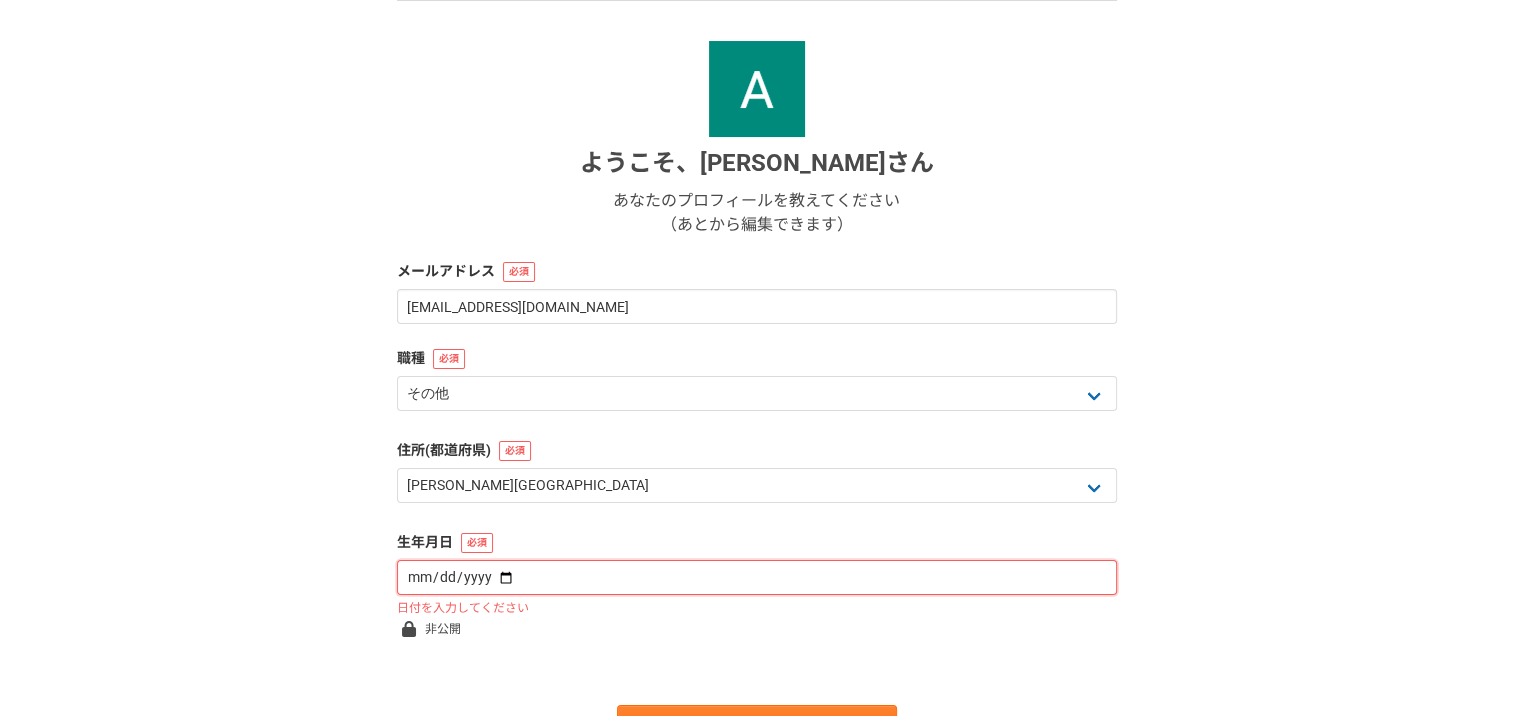 type on "[DATE]" 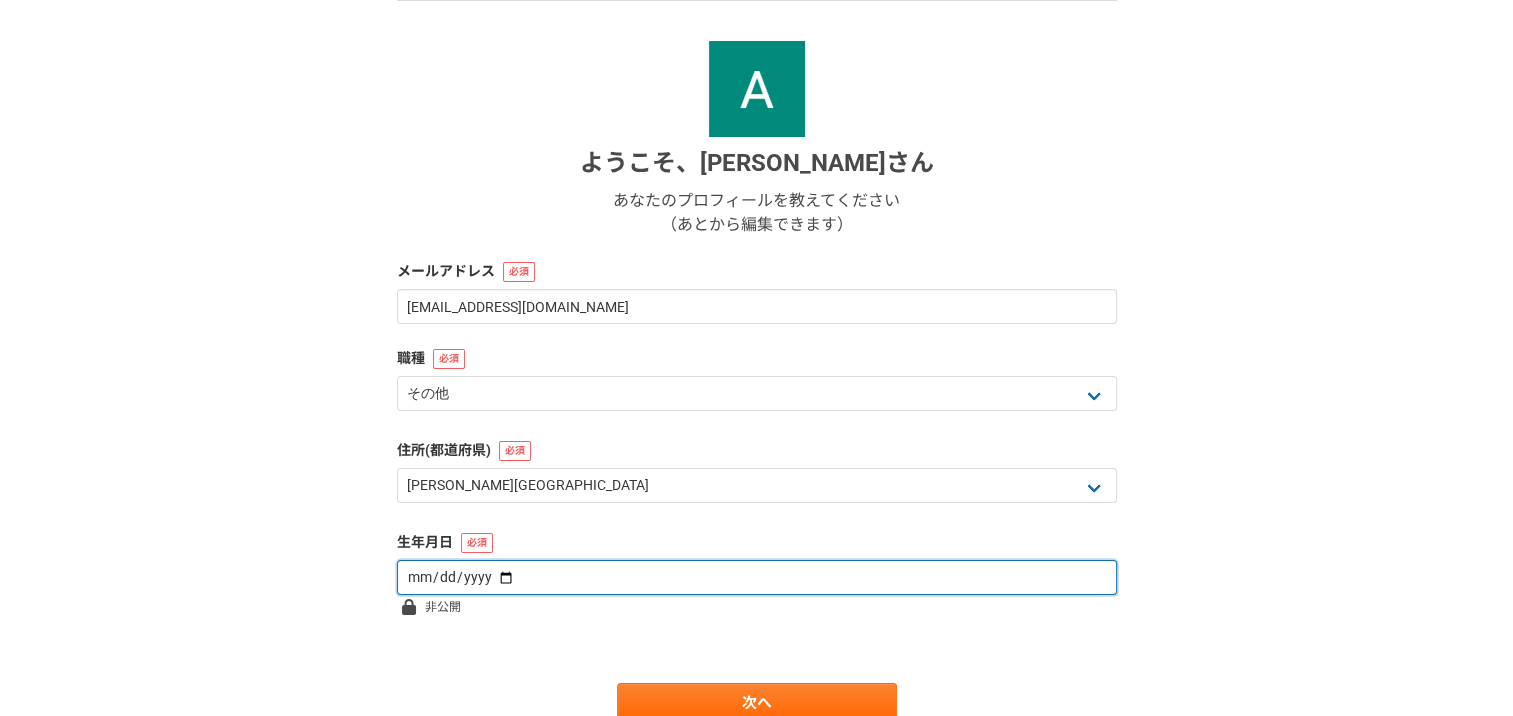 scroll, scrollTop: 280, scrollLeft: 0, axis: vertical 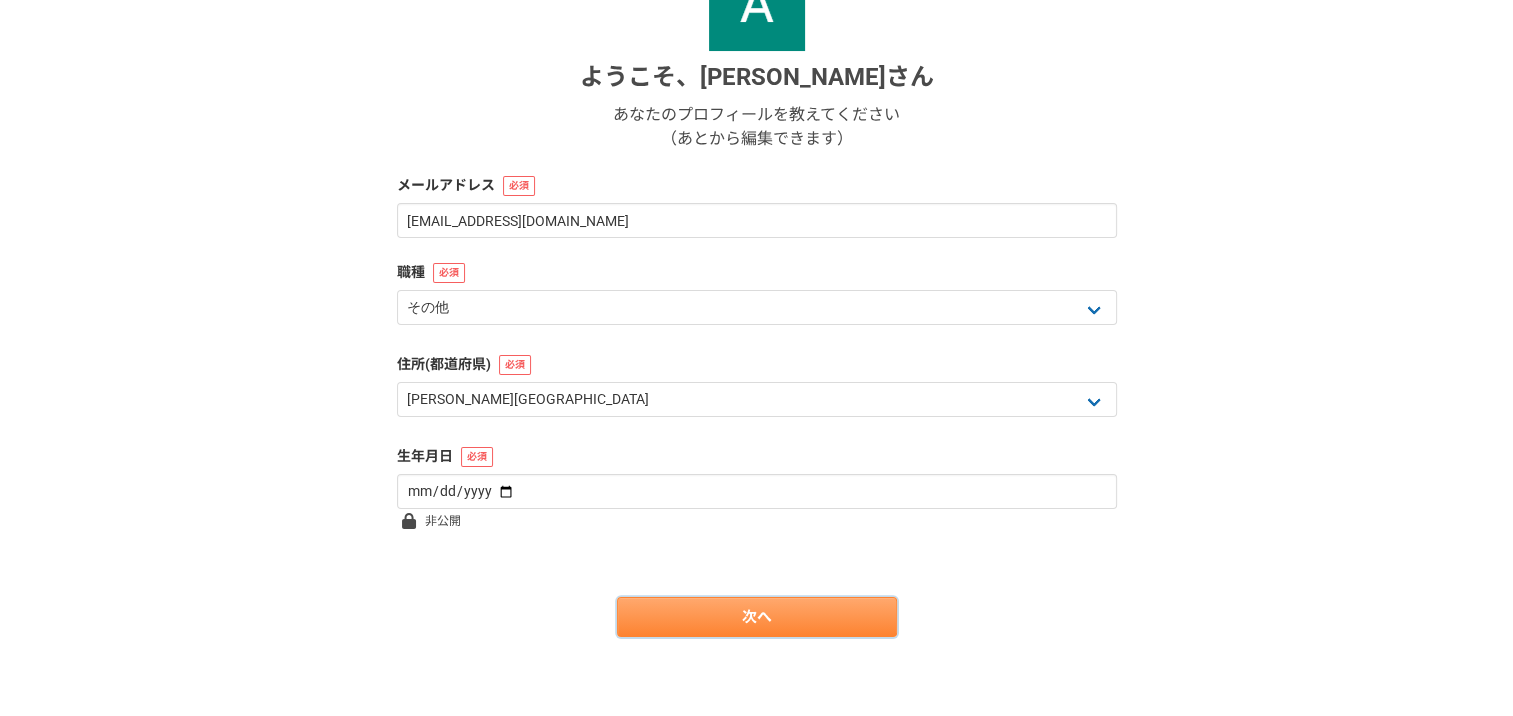 click on "次へ" at bounding box center (757, 617) 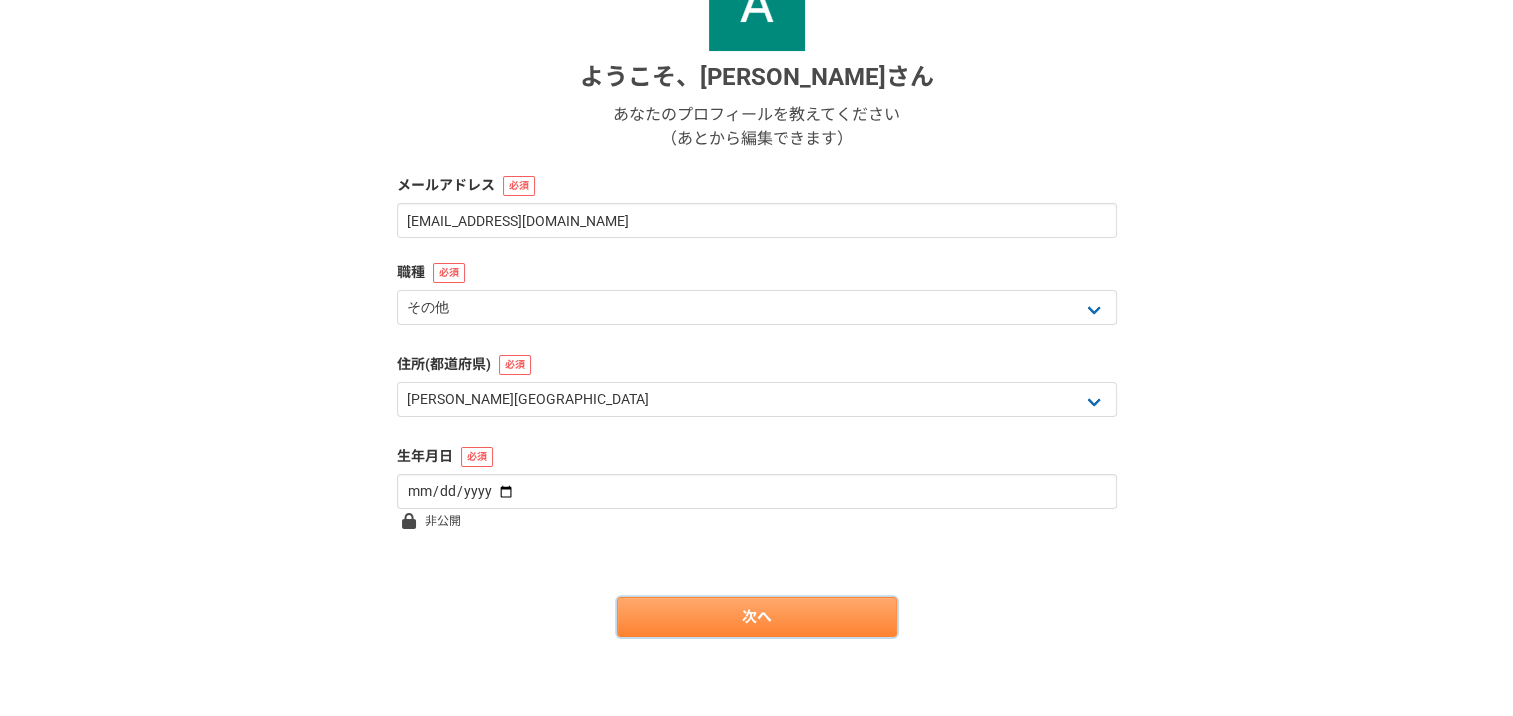 scroll, scrollTop: 0, scrollLeft: 0, axis: both 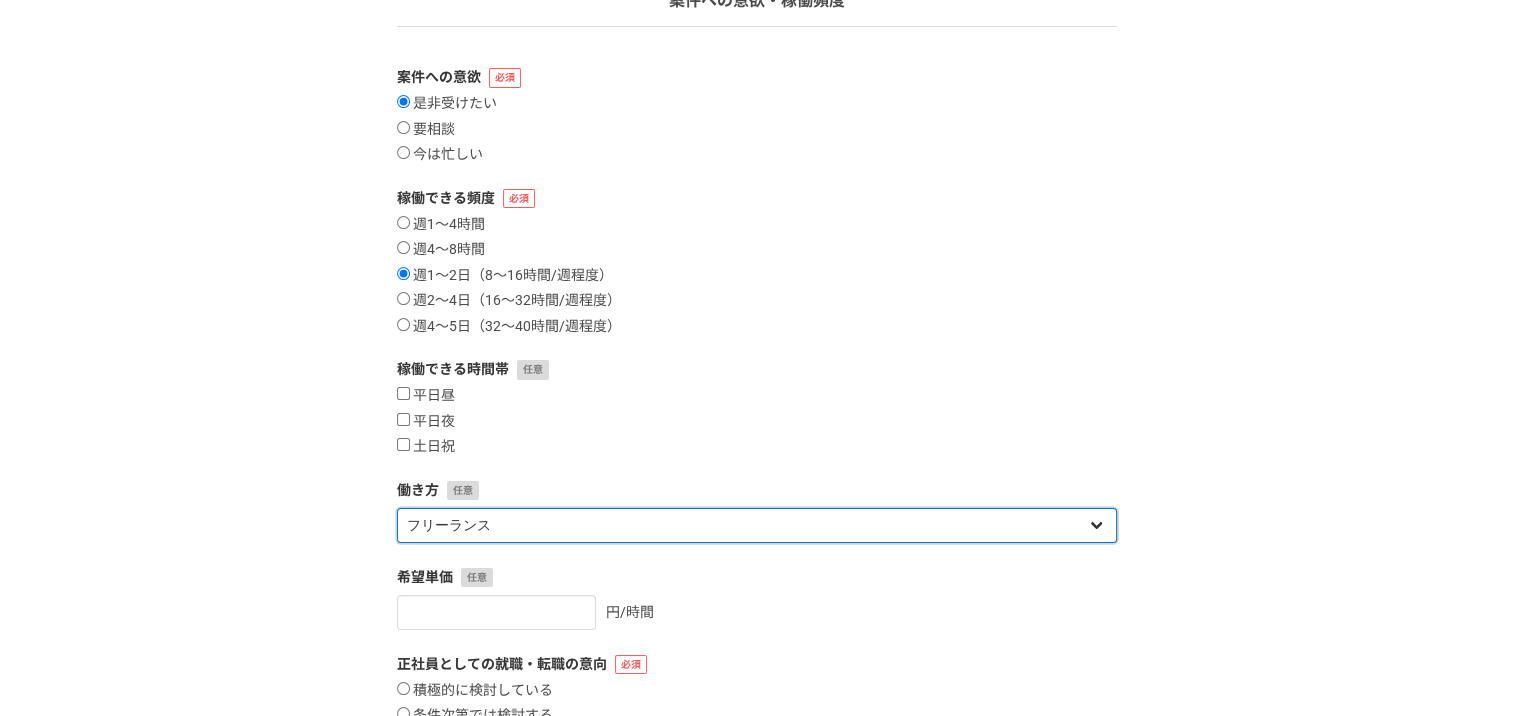 click on "フリーランス 副業 その他" at bounding box center [757, 525] 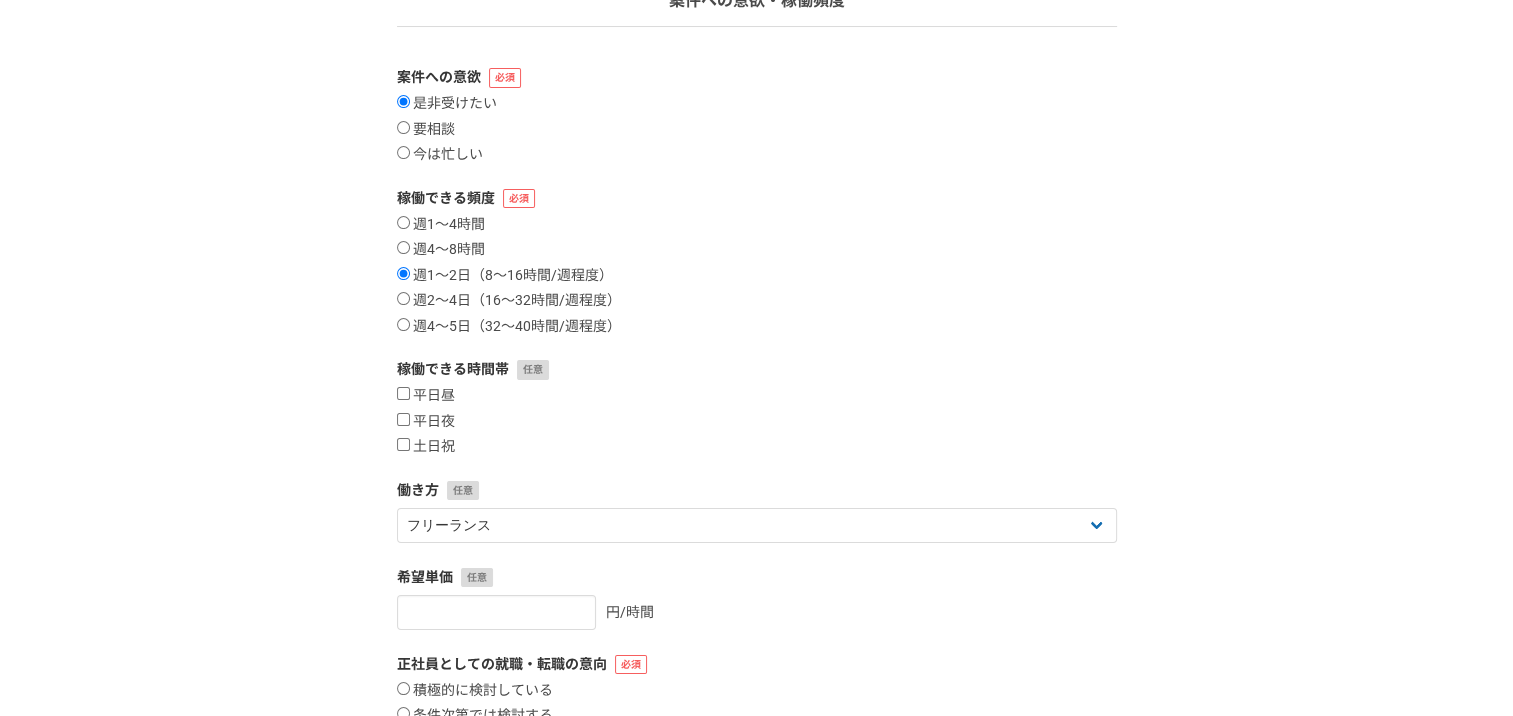 click on "案件への意欲   是非受けたい   要相談   今は忙しい 稼働できる頻度   週1〜4時間   週4〜8時間   週1〜2日（8〜16時間/週程度）   週2〜4日（16〜32時間/週程度）   週4〜5日（32〜40時間/週程度） 稼働できる時間帯   平日昼   平日夜   土日祝 働き方 フリーランス 副業 その他 希望単価 円/時間 正社員としての就職・転職の意向   積極的に検討している   条件次第では検討する   当面は考えていない ※この情報はサービス上では公開されません 戻る 次へ" at bounding box center (757, 472) 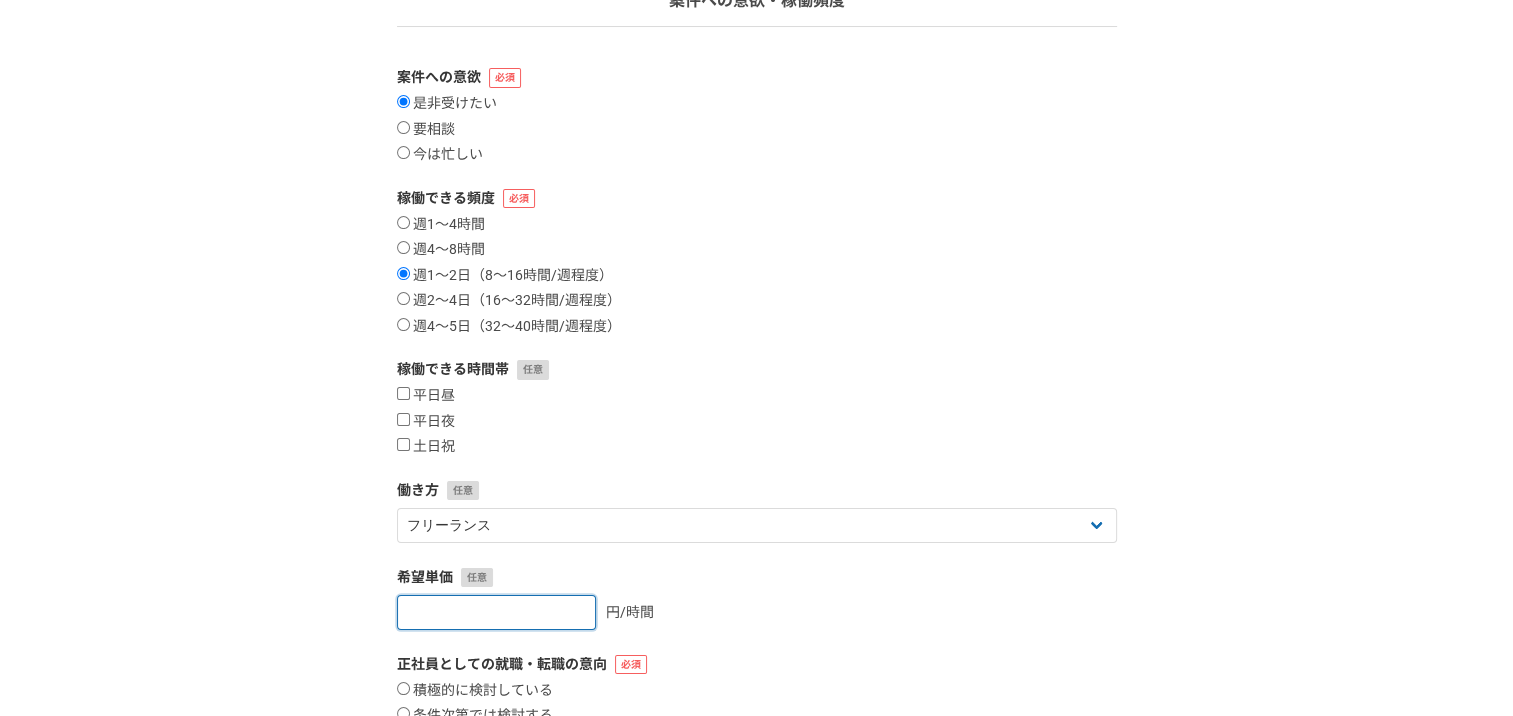 click at bounding box center (496, 612) 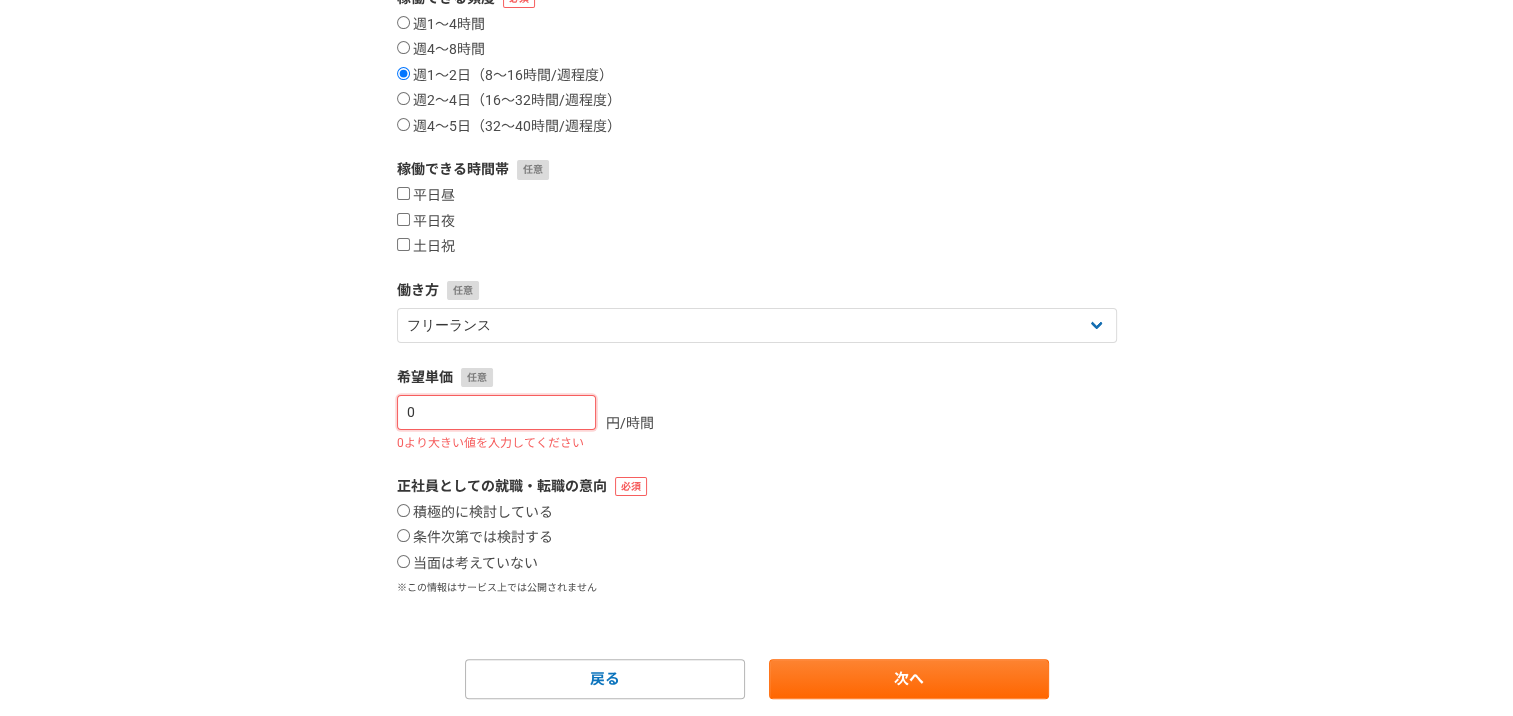 scroll, scrollTop: 0, scrollLeft: 0, axis: both 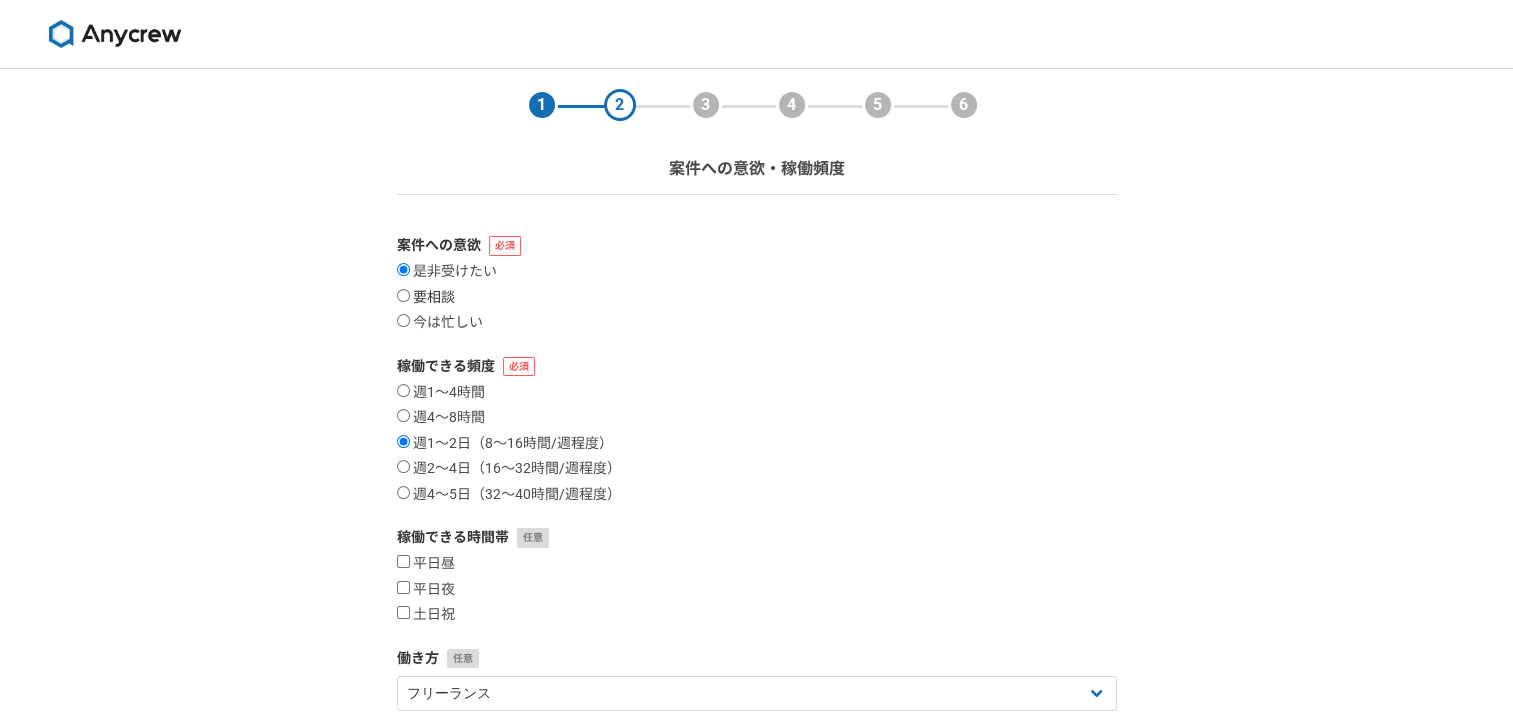 type on "0" 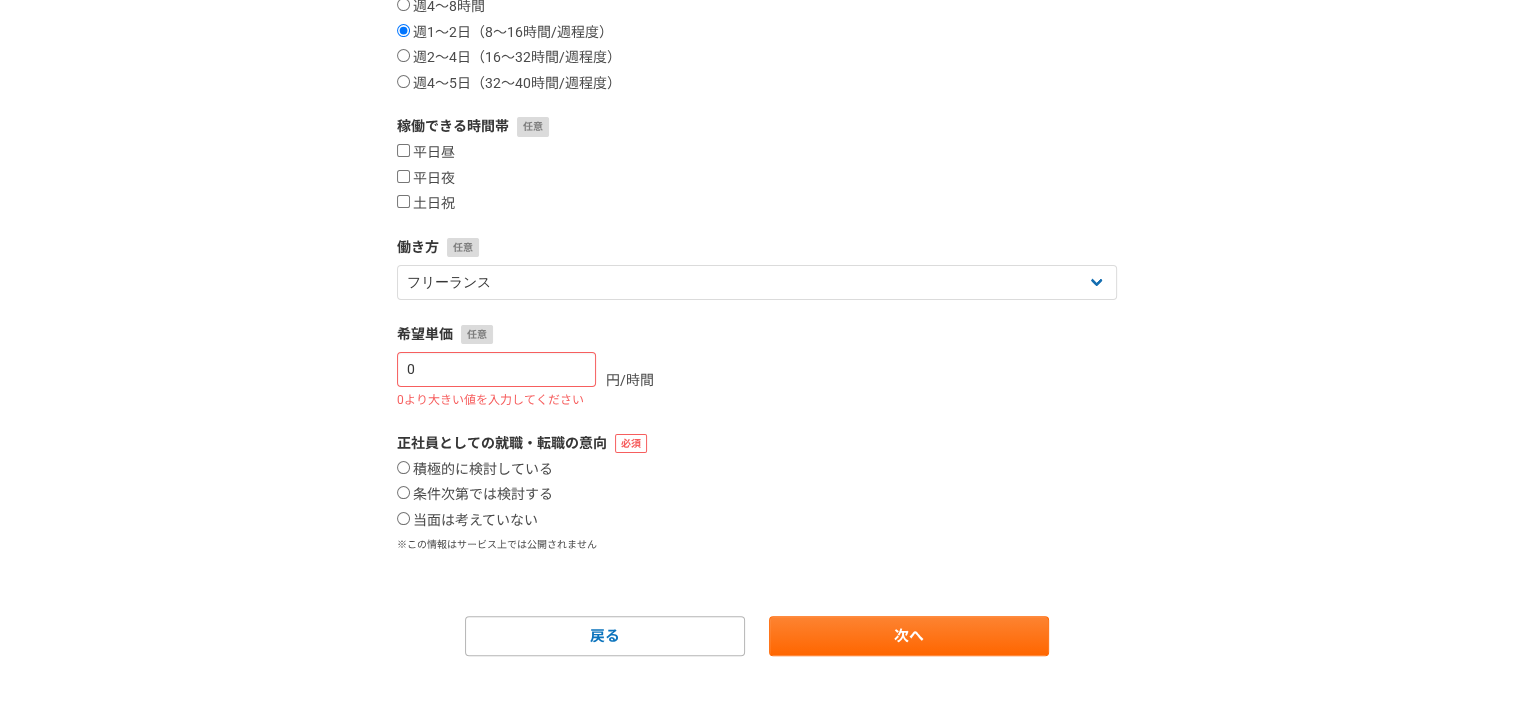 scroll, scrollTop: 431, scrollLeft: 0, axis: vertical 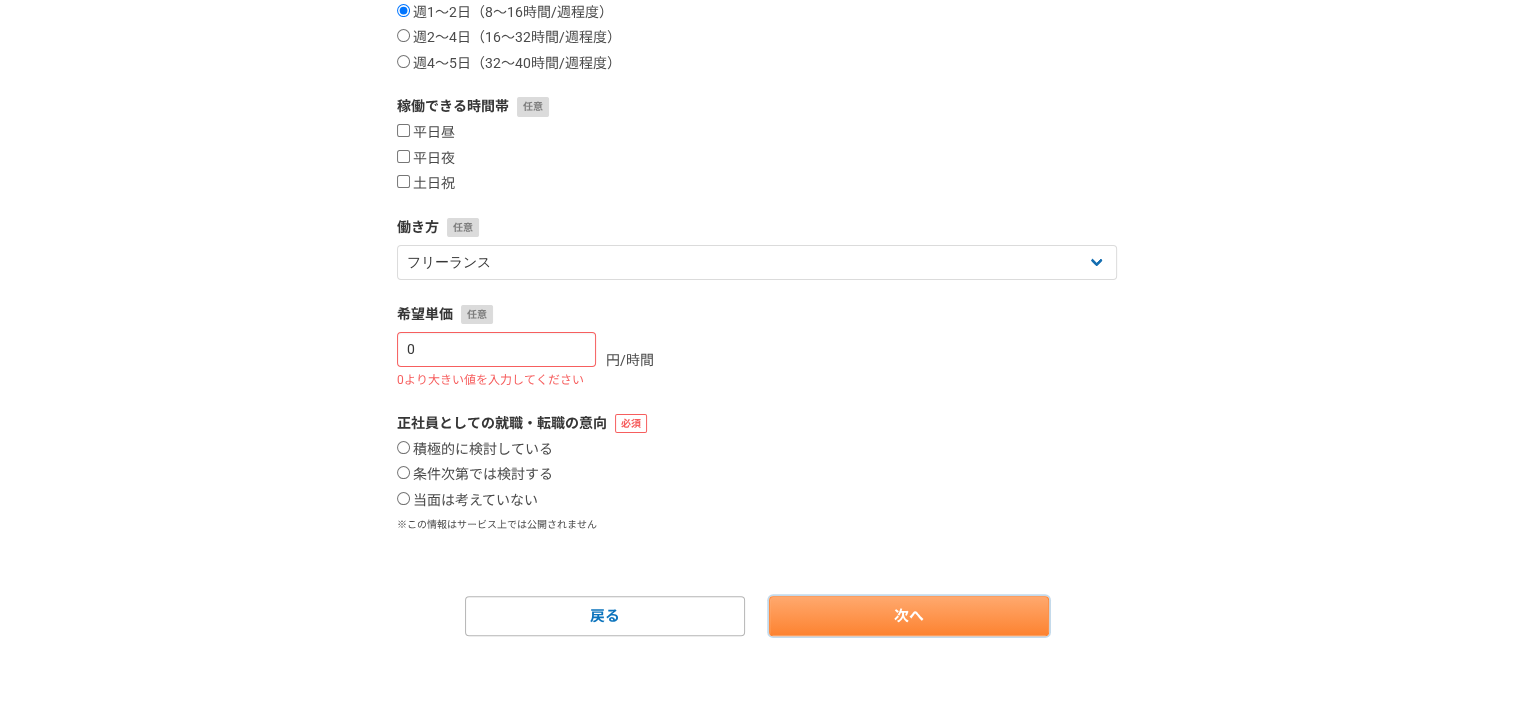 click on "次へ" at bounding box center (909, 616) 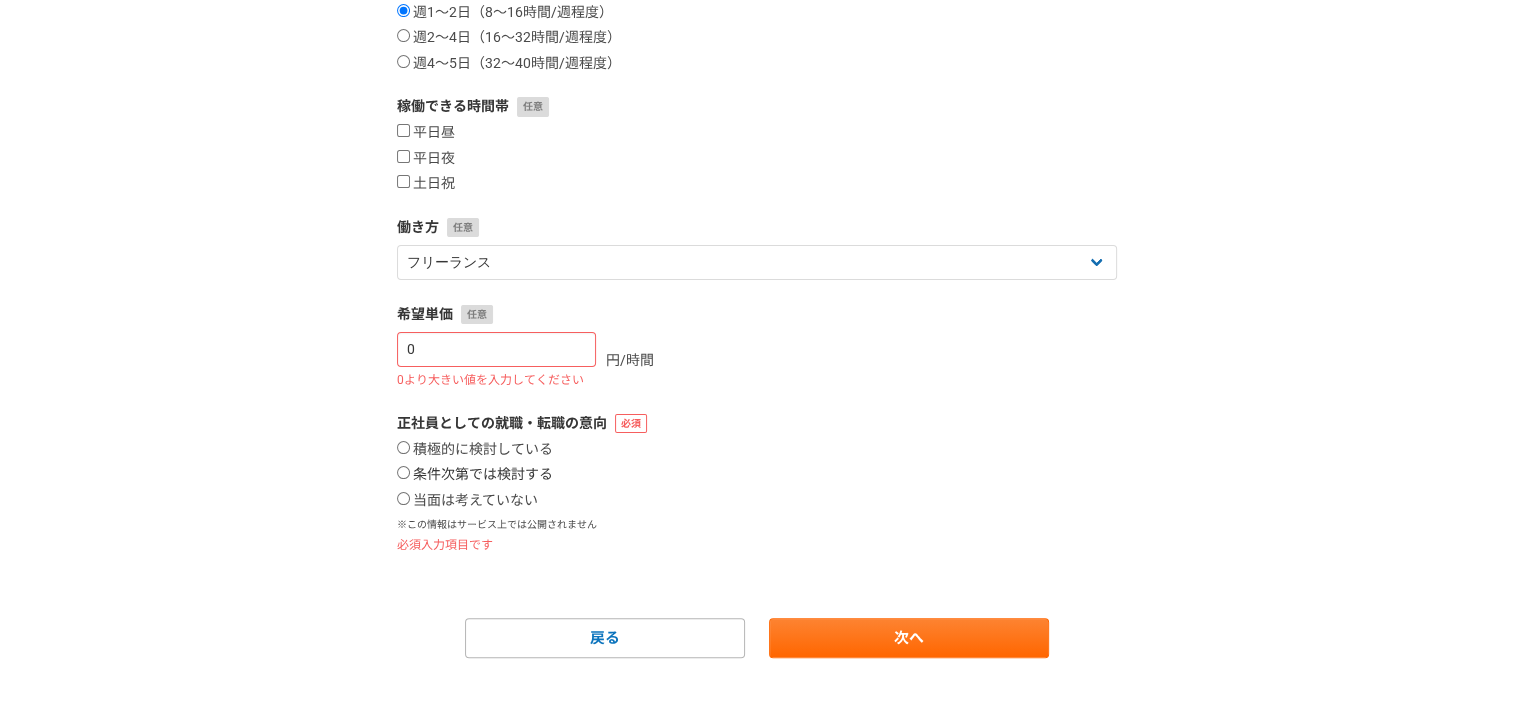 click on "条件次第では検討する" at bounding box center (475, 475) 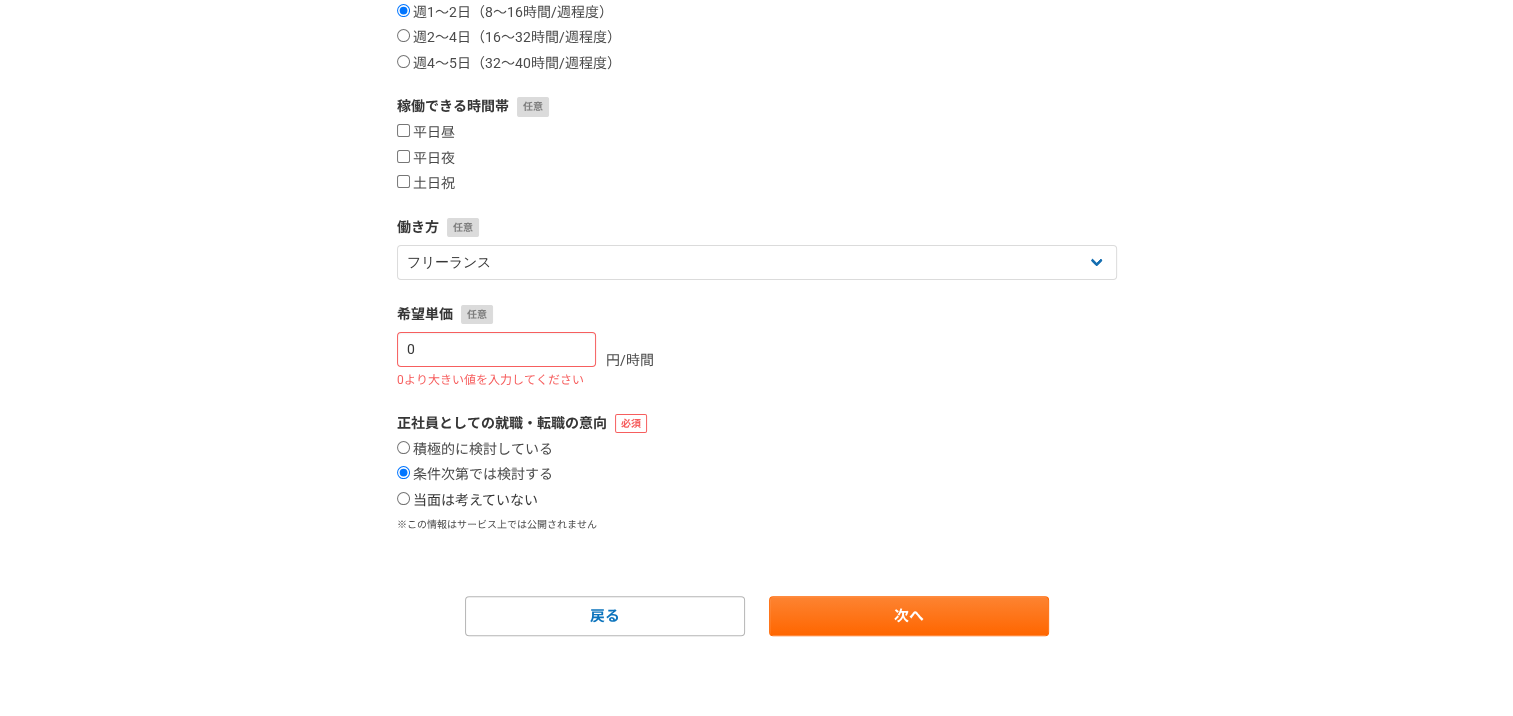 click on "当面は考えていない" at bounding box center (467, 501) 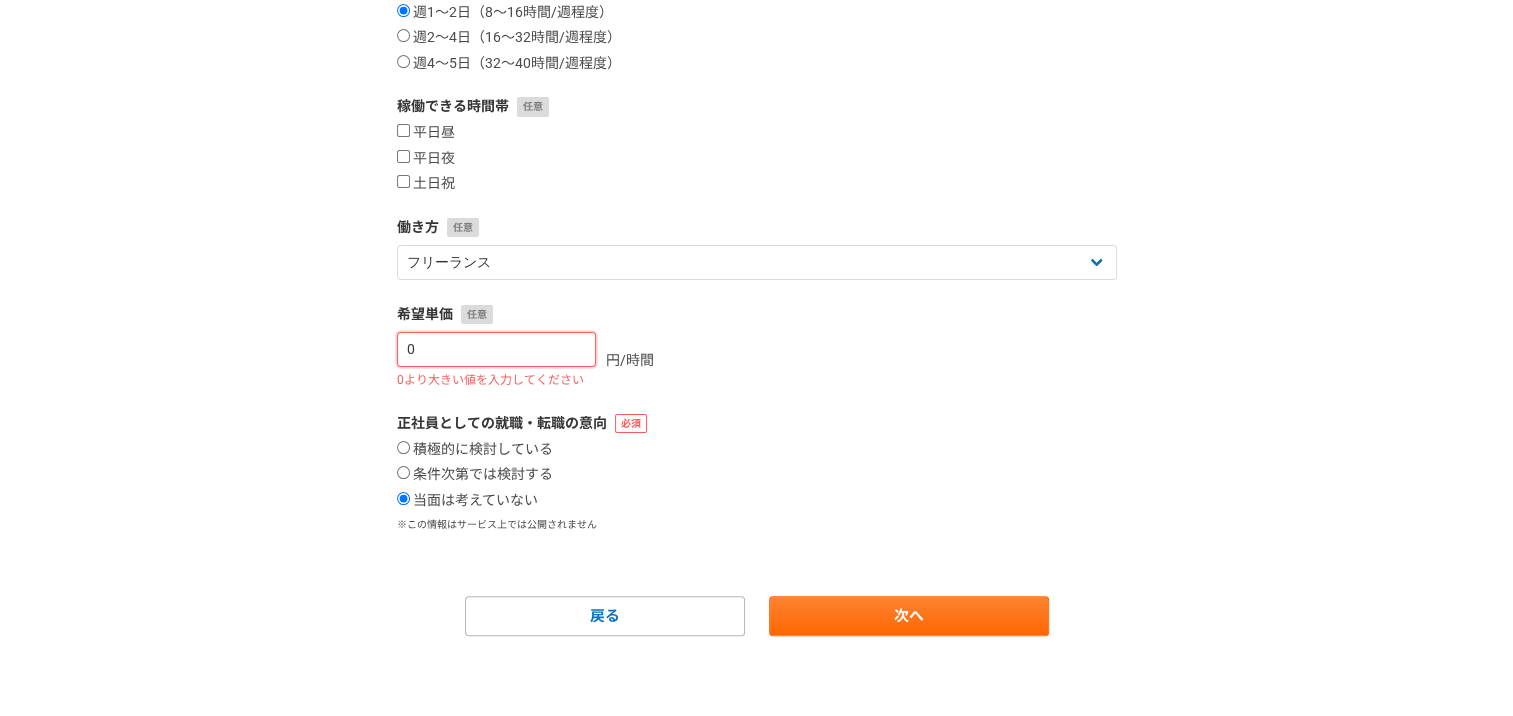 click on "0" at bounding box center (496, 349) 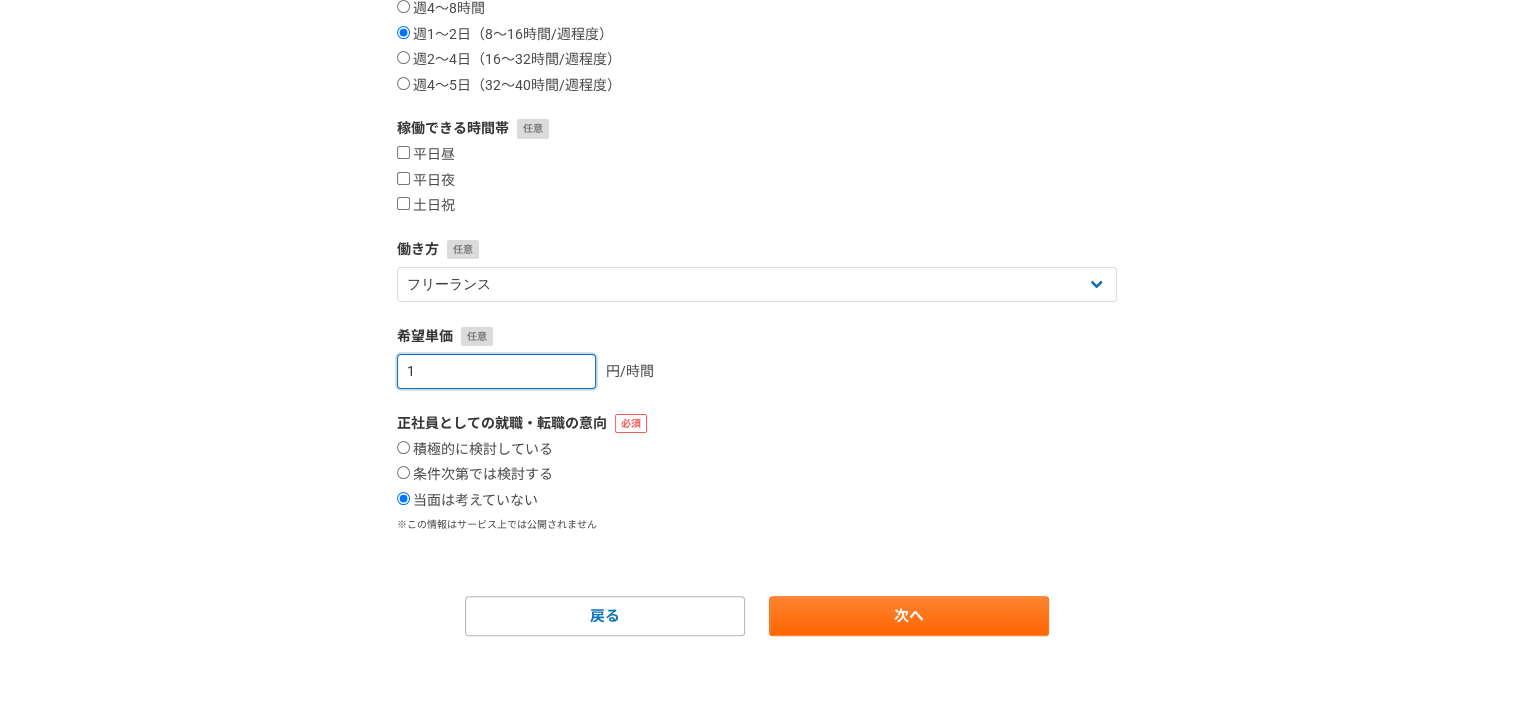 scroll, scrollTop: 408, scrollLeft: 0, axis: vertical 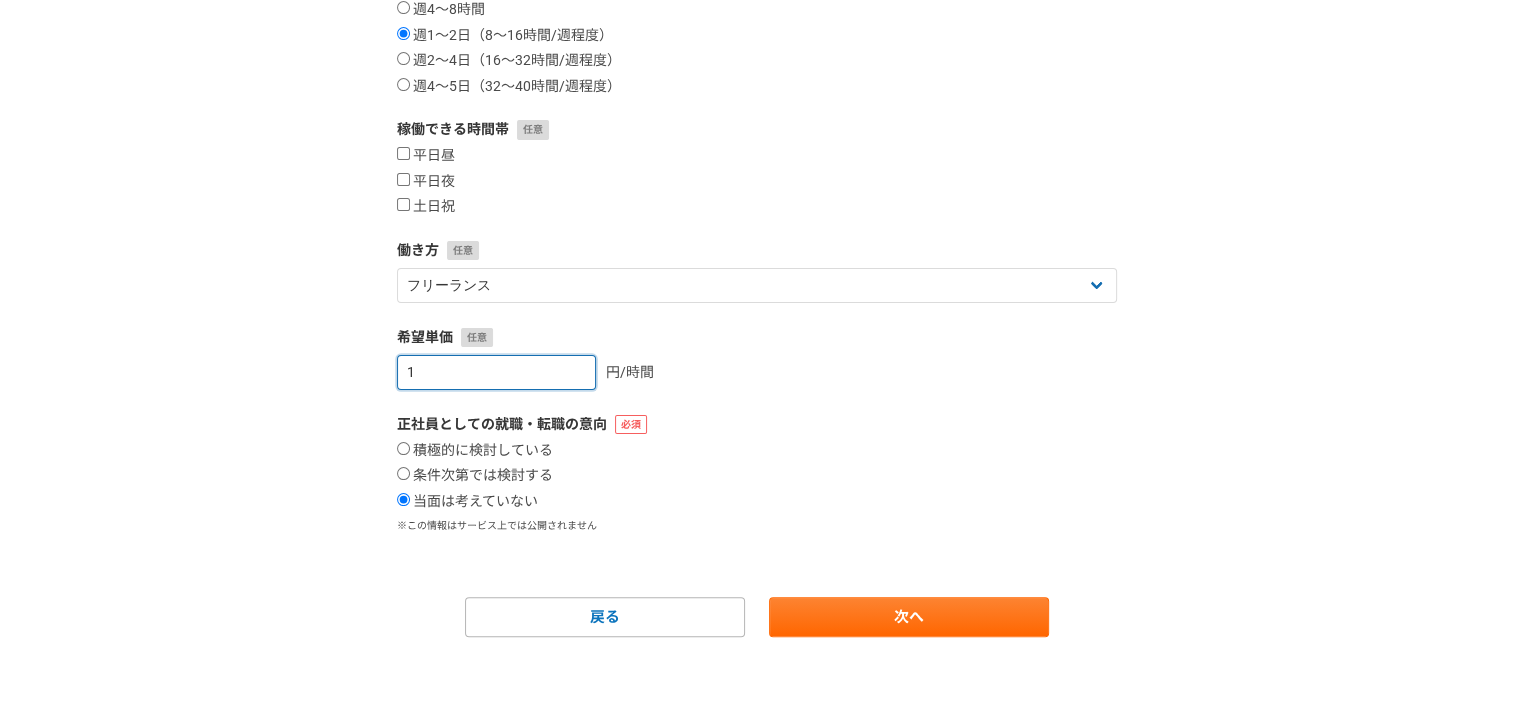 type on "1" 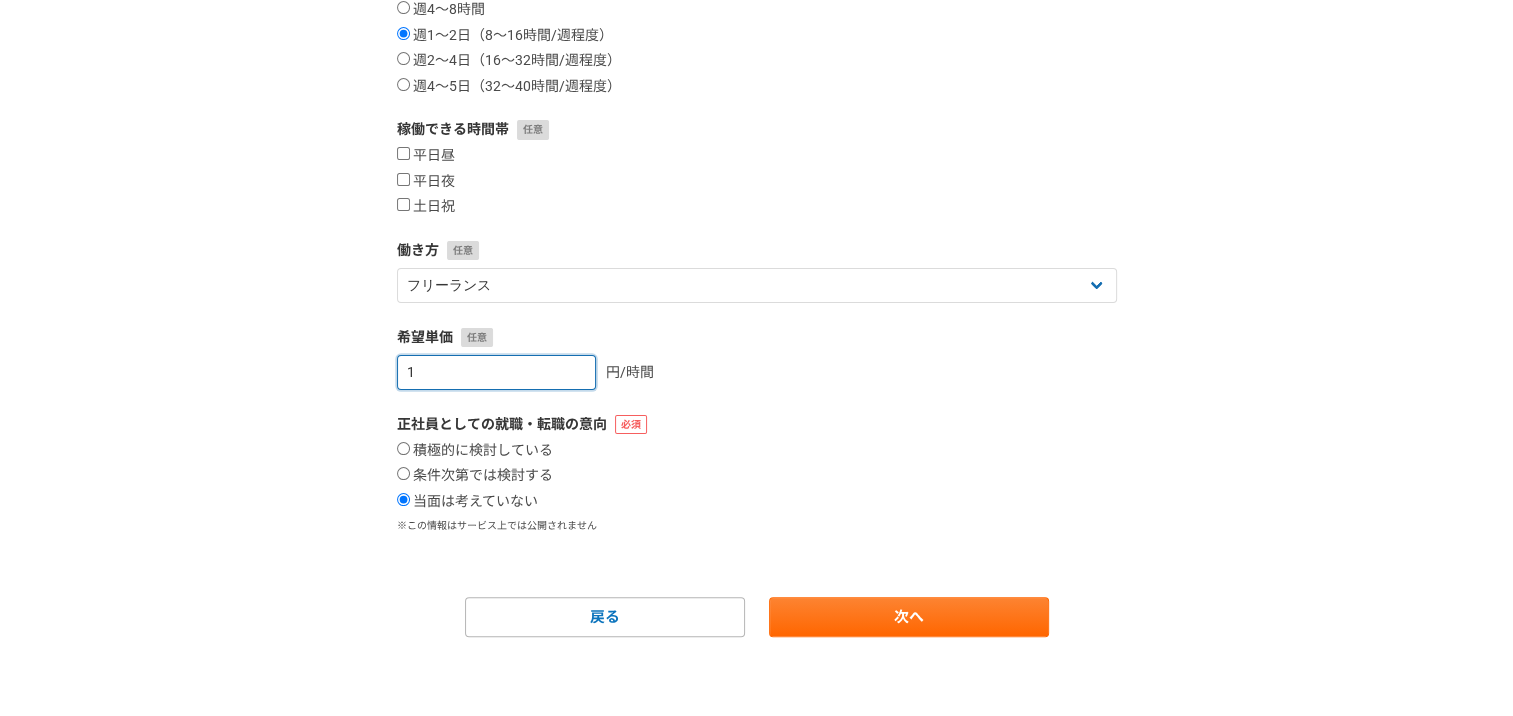 drag, startPoint x: 519, startPoint y: 378, endPoint x: 407, endPoint y: 393, distance: 113 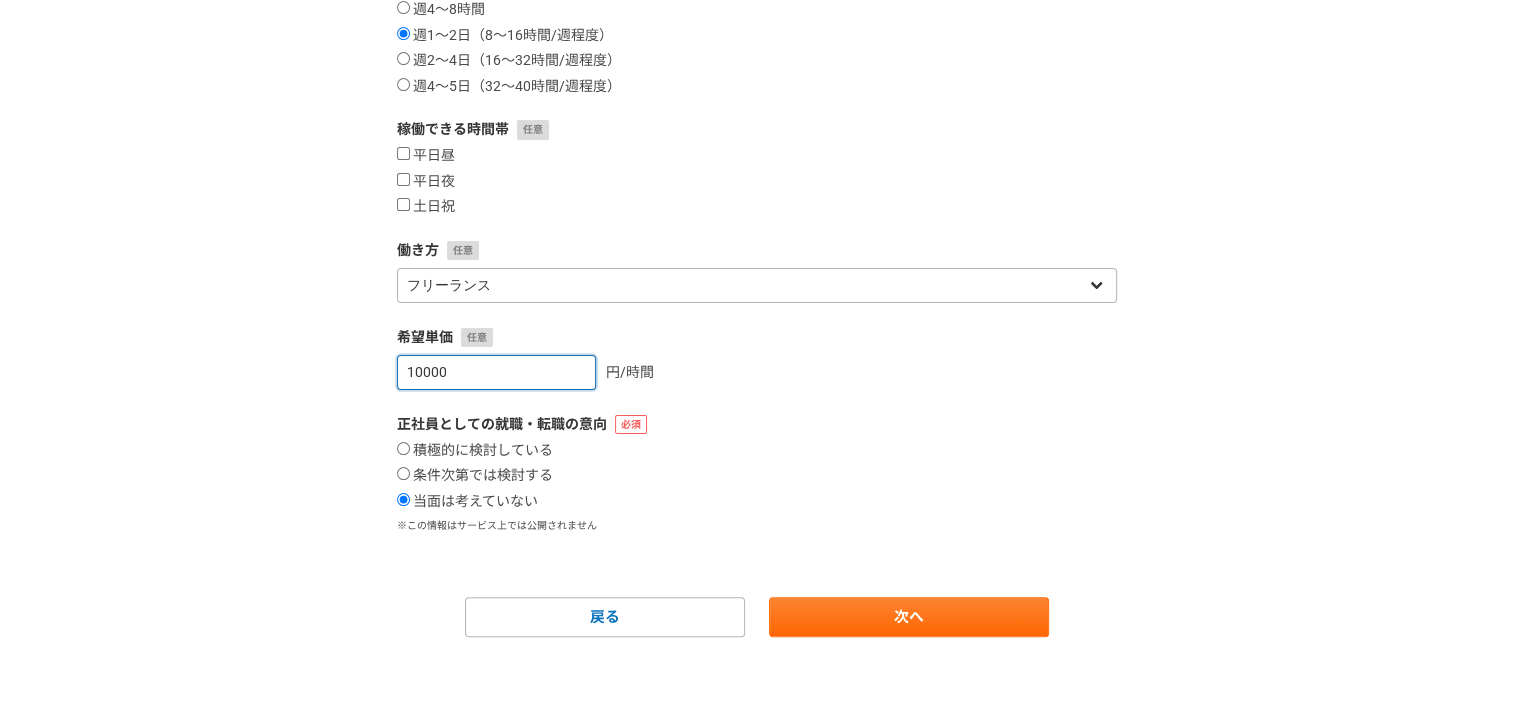 type on "10000" 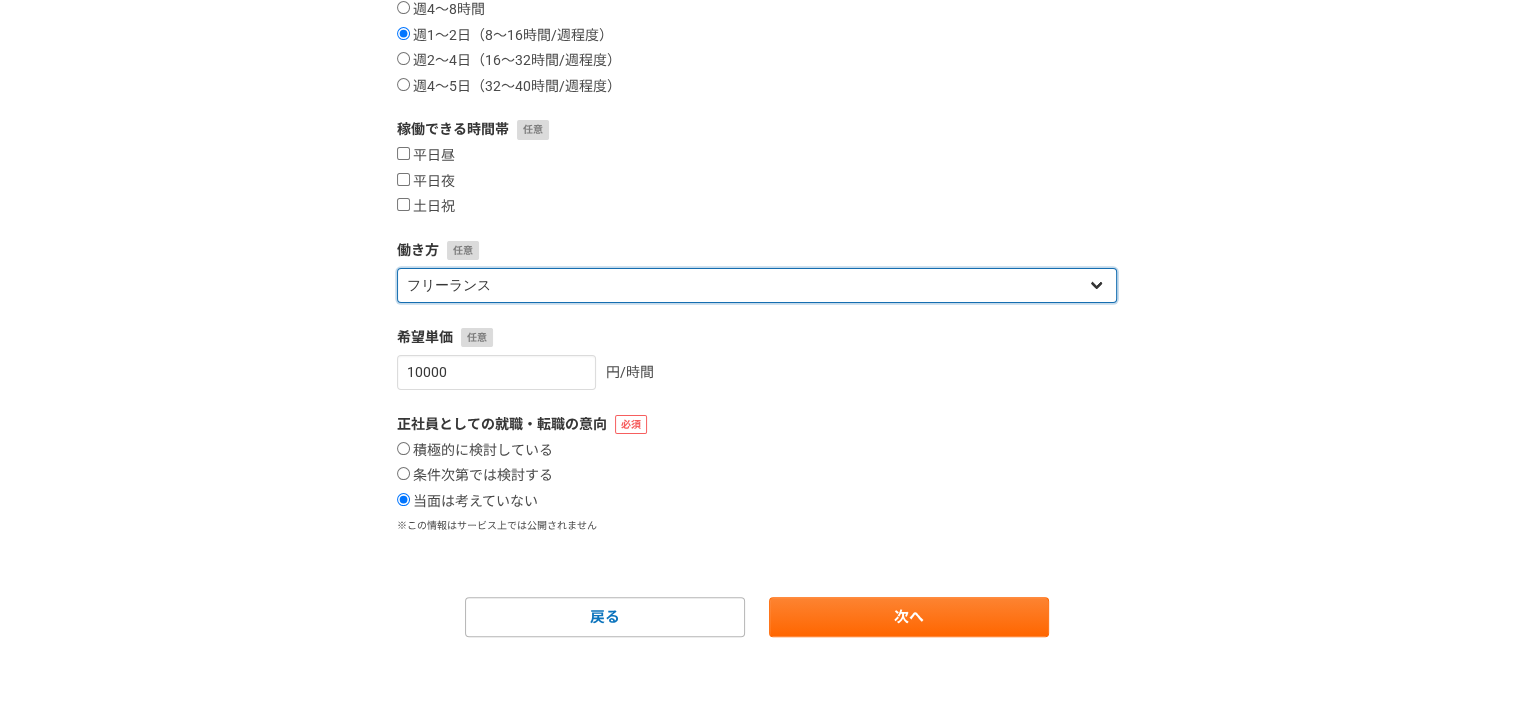 click on "フリーランス 副業 その他" at bounding box center [757, 285] 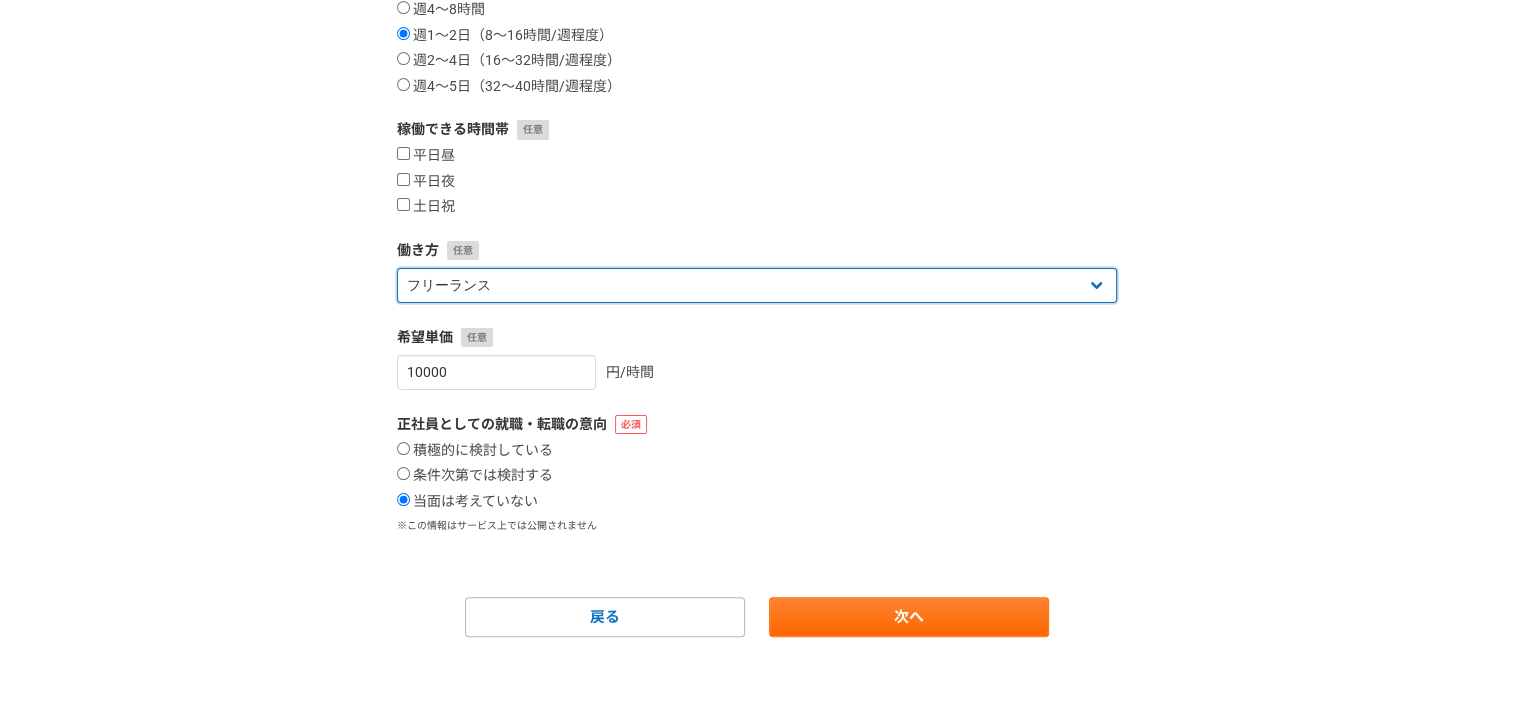 select on "other" 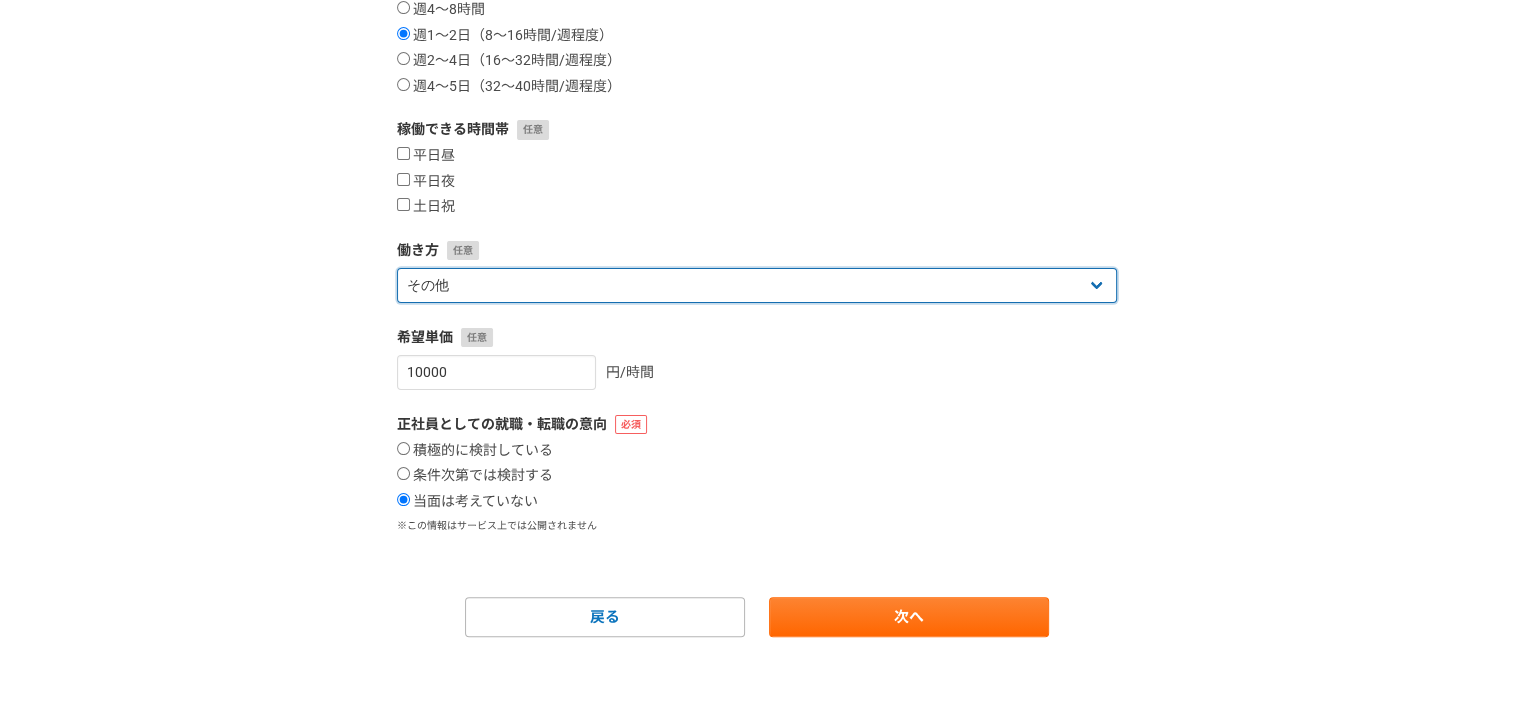 click on "フリーランス 副業 その他" at bounding box center [757, 285] 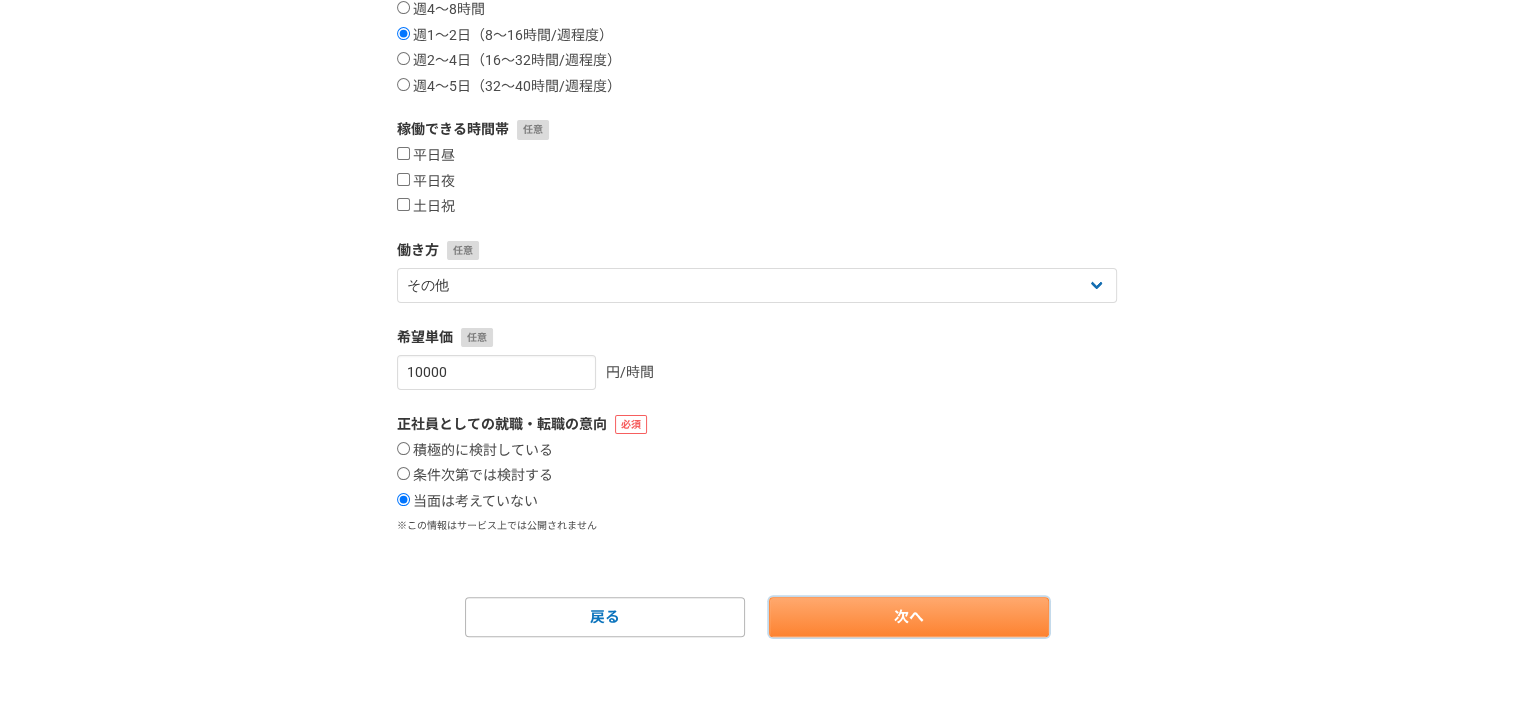 click on "次へ" at bounding box center [909, 617] 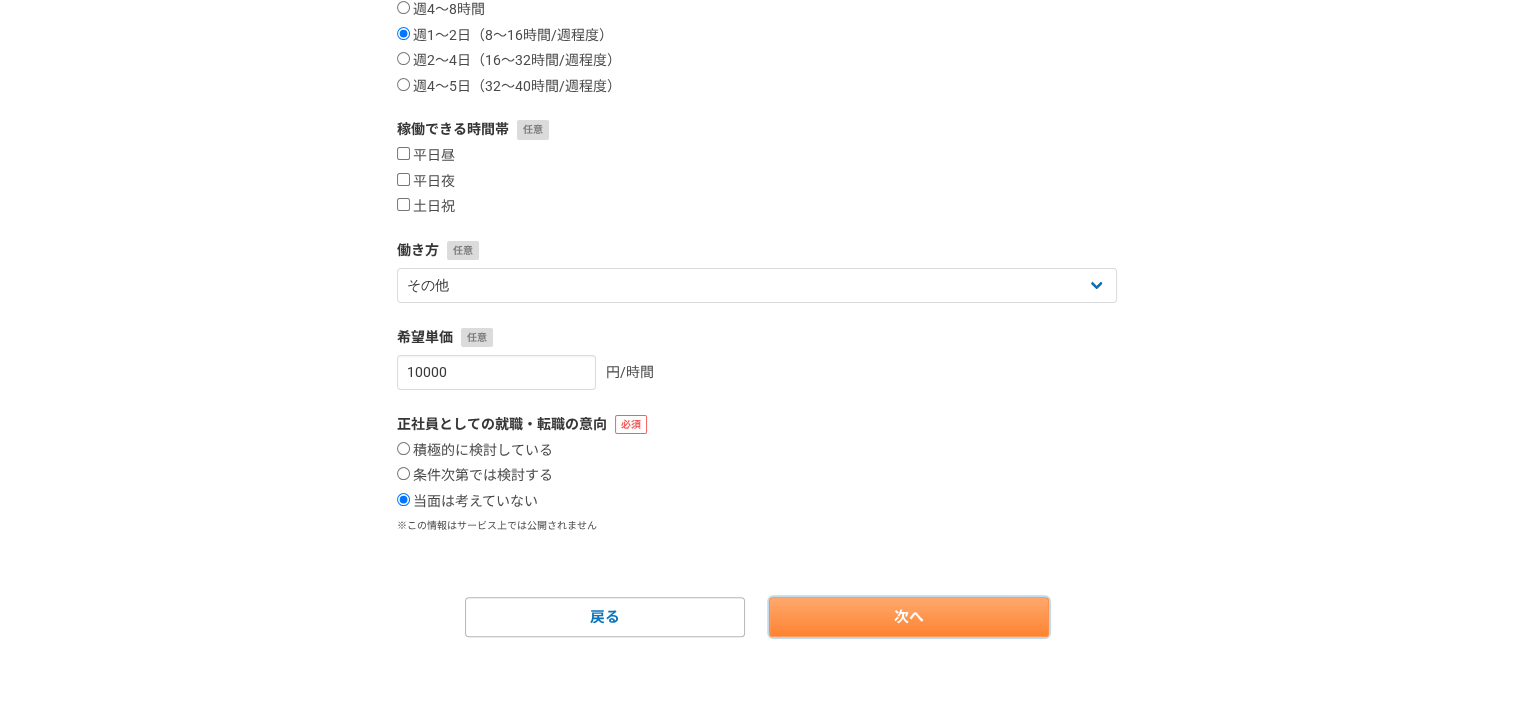 scroll, scrollTop: 0, scrollLeft: 0, axis: both 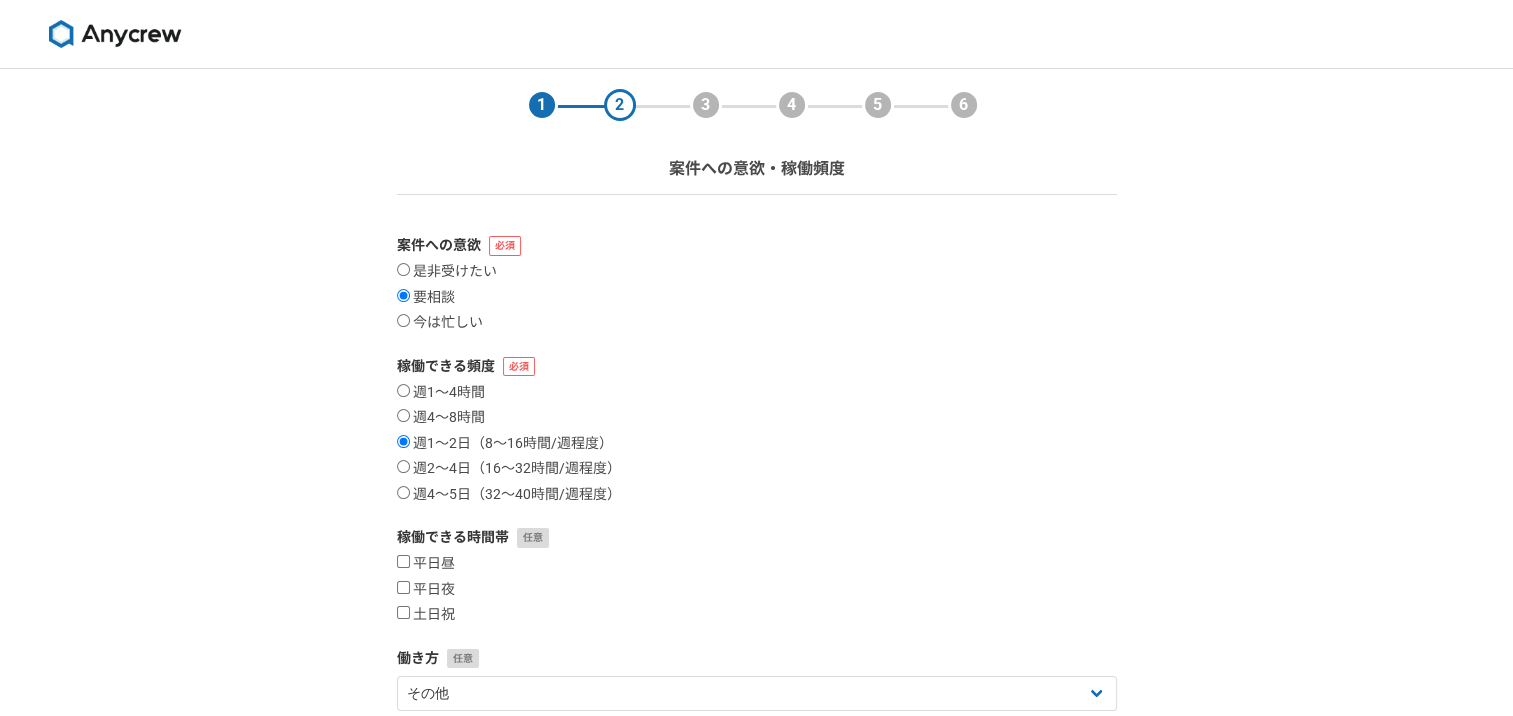 select 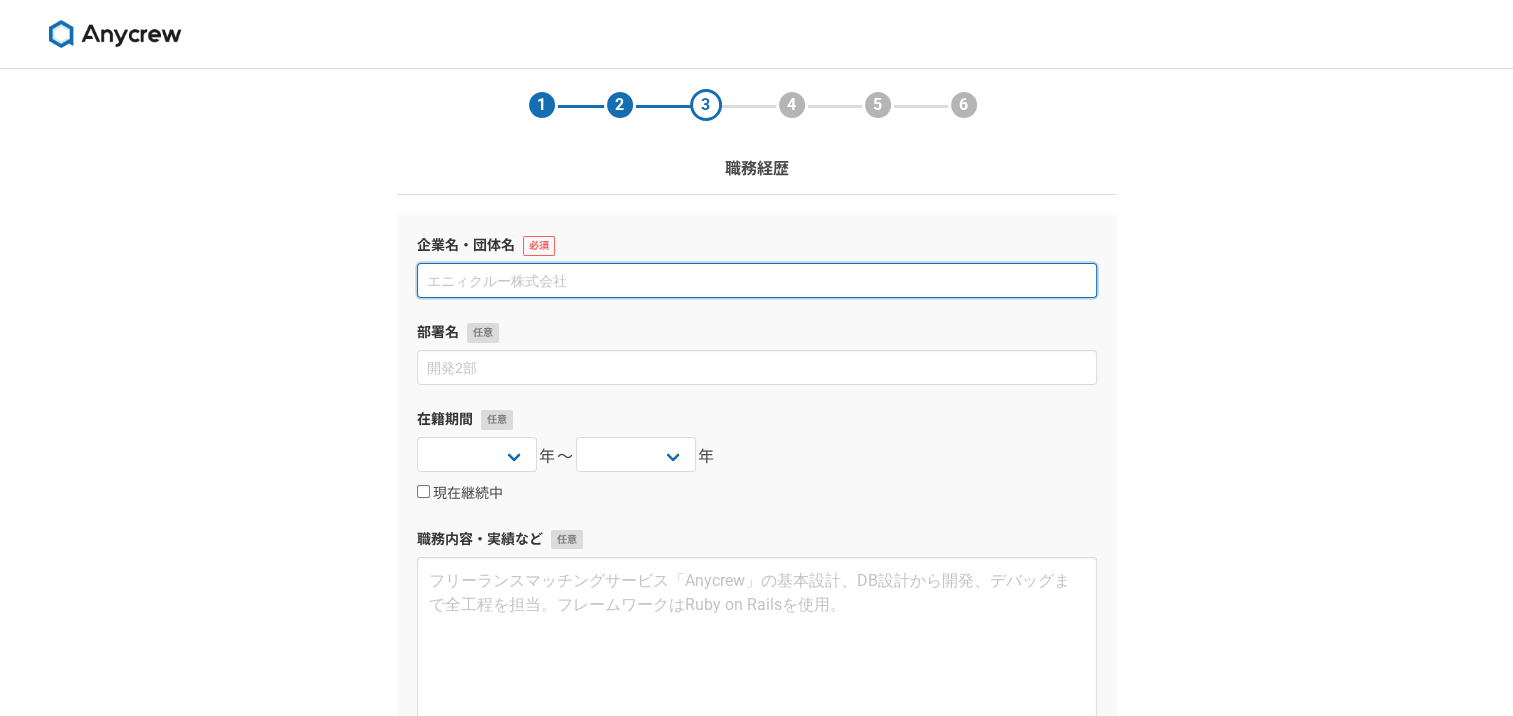 click at bounding box center (757, 280) 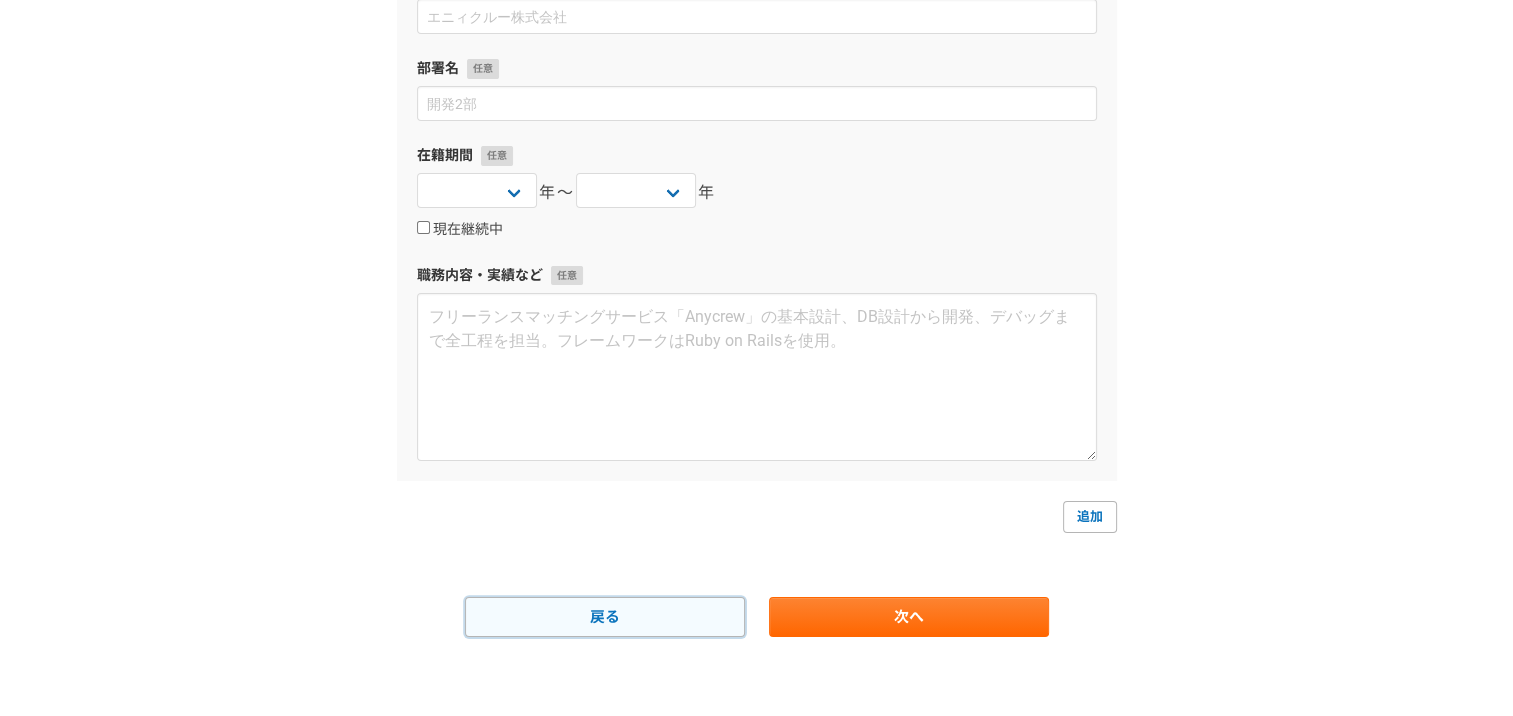 click on "戻る" at bounding box center (605, 617) 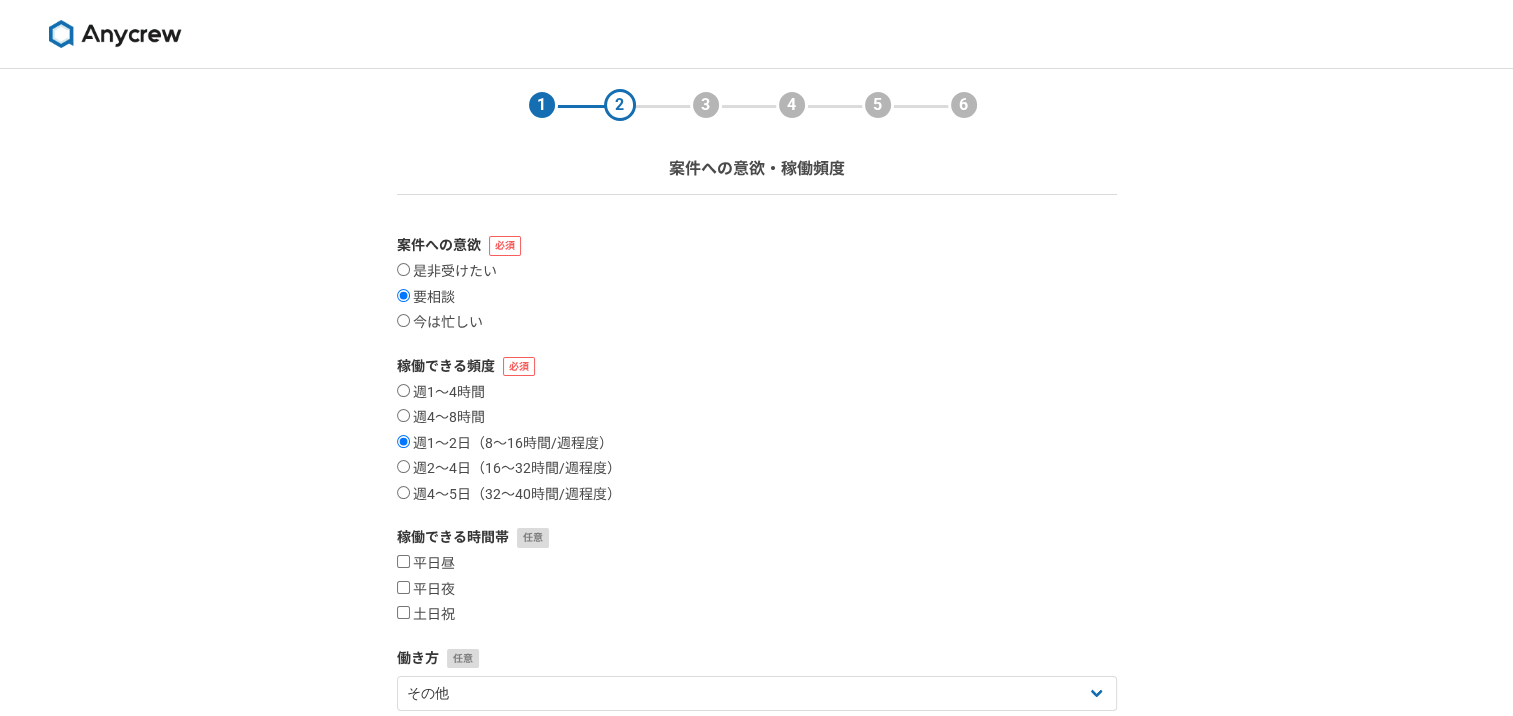 scroll, scrollTop: 408, scrollLeft: 0, axis: vertical 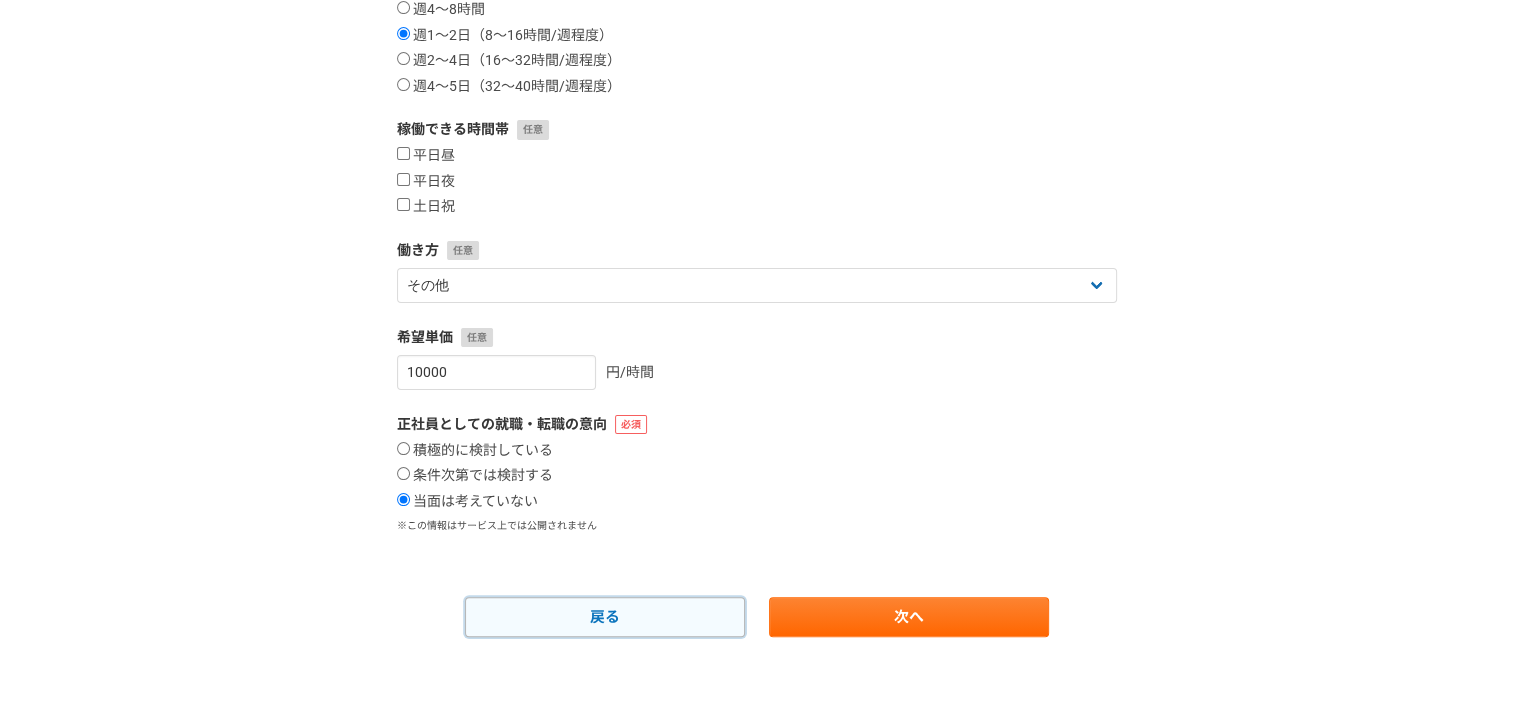 click on "戻る" at bounding box center (605, 617) 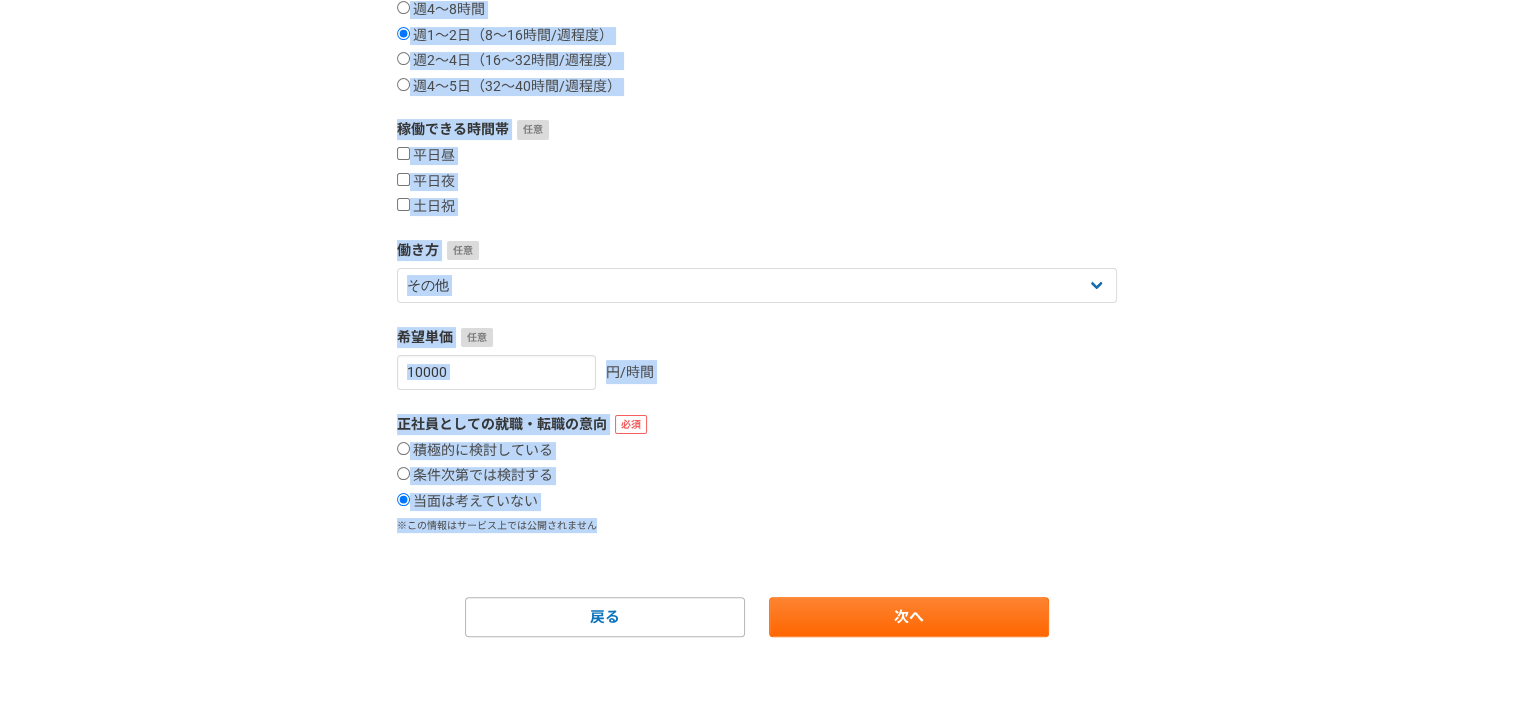 select on "20" 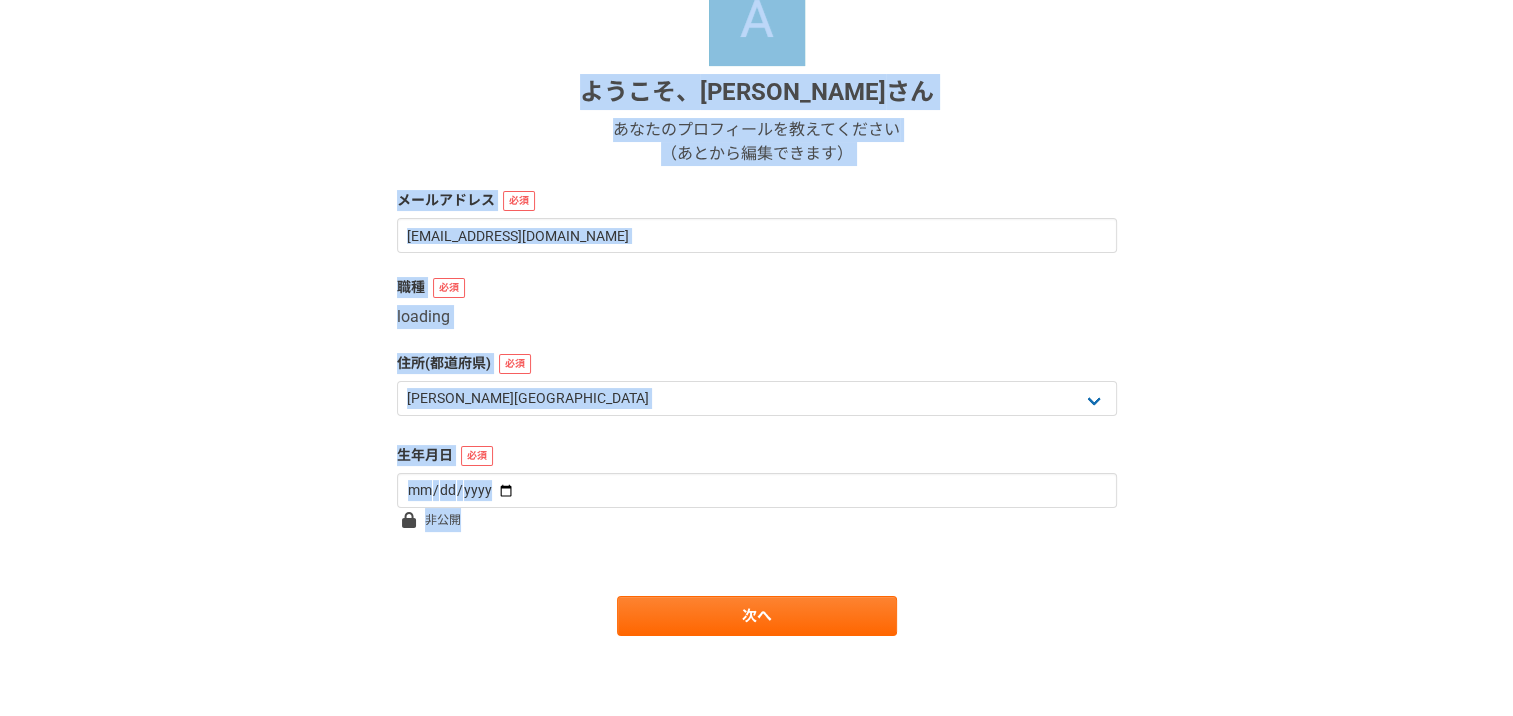 scroll, scrollTop: 0, scrollLeft: 0, axis: both 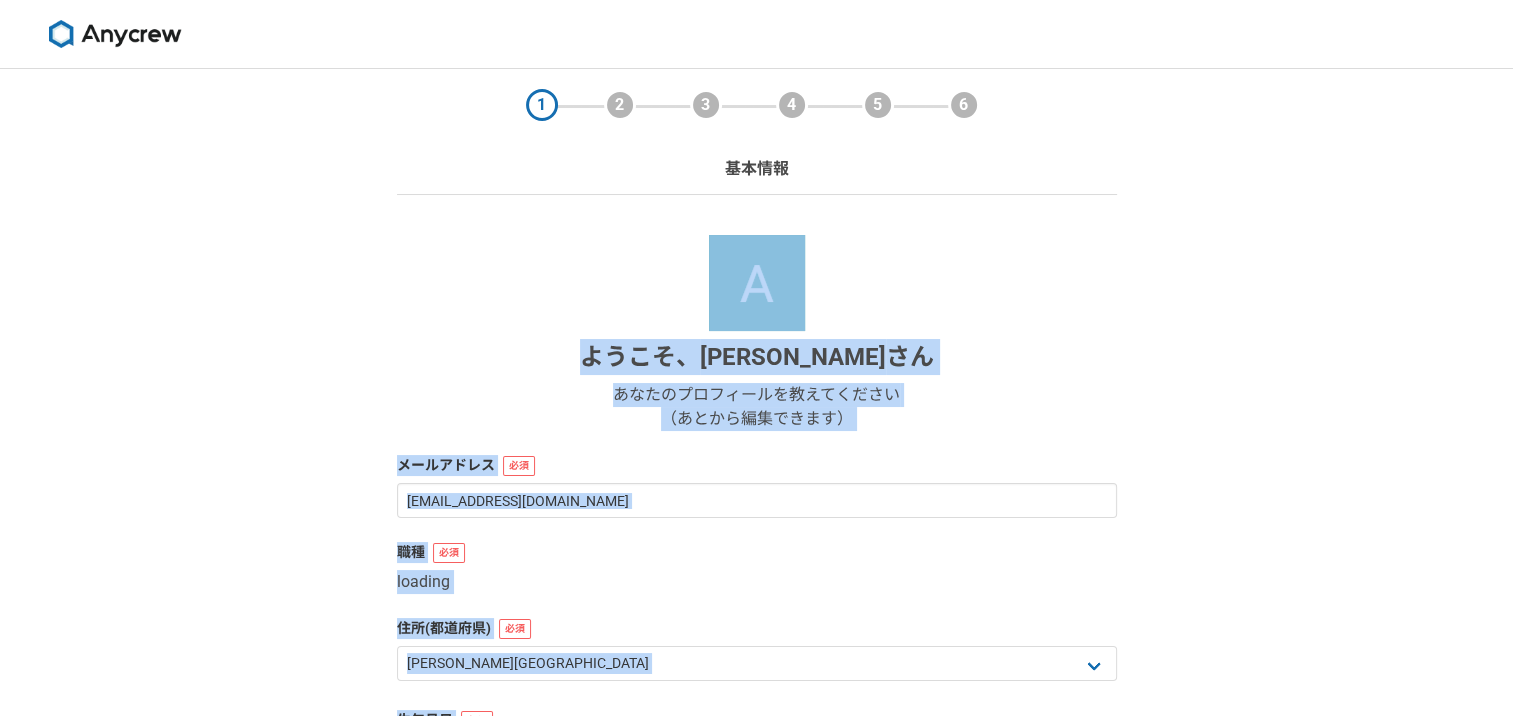 click on "ようこそ、 [PERSON_NAME] あなたのプロフィールを教えてください （あとから編集できます） メールアドレス [EMAIL_ADDRESS][DOMAIN_NAME] 職種 loading 住所(都道府県) 北海道 [GEOGRAPHIC_DATA] [GEOGRAPHIC_DATA] [PERSON_NAME][GEOGRAPHIC_DATA] [PERSON_NAME][GEOGRAPHIC_DATA] [GEOGRAPHIC_DATA] [PERSON_NAME][GEOGRAPHIC_DATA] [GEOGRAPHIC_DATA] [GEOGRAPHIC_DATA] [GEOGRAPHIC_DATA] [GEOGRAPHIC_DATA] [PERSON_NAME][GEOGRAPHIC_DATA] [PERSON_NAME] [GEOGRAPHIC_DATA] [GEOGRAPHIC_DATA] [GEOGRAPHIC_DATA] [PERSON_NAME][GEOGRAPHIC_DATA] [PERSON_NAME][GEOGRAPHIC_DATA] [GEOGRAPHIC_DATA] [PERSON_NAME][GEOGRAPHIC_DATA] [GEOGRAPHIC_DATA] [GEOGRAPHIC_DATA] [GEOGRAPHIC_DATA] [GEOGRAPHIC_DATA] [GEOGRAPHIC_DATA] [GEOGRAPHIC_DATA] [GEOGRAPHIC_DATA] [GEOGRAPHIC_DATA] [GEOGRAPHIC_DATA] [GEOGRAPHIC_DATA] [GEOGRAPHIC_DATA] [GEOGRAPHIC_DATA] [GEOGRAPHIC_DATA] [GEOGRAPHIC_DATA] [PERSON_NAME][GEOGRAPHIC_DATA] [GEOGRAPHIC_DATA] [GEOGRAPHIC_DATA] [GEOGRAPHIC_DATA] [GEOGRAPHIC_DATA] [GEOGRAPHIC_DATA] [GEOGRAPHIC_DATA] [GEOGRAPHIC_DATA] [GEOGRAPHIC_DATA] [GEOGRAPHIC_DATA] [PERSON_NAME][GEOGRAPHIC_DATA] [GEOGRAPHIC_DATA] [GEOGRAPHIC_DATA] 海外 生年月[DEMOGRAPHIC_DATA] 非公開 次へ" at bounding box center (757, 568) 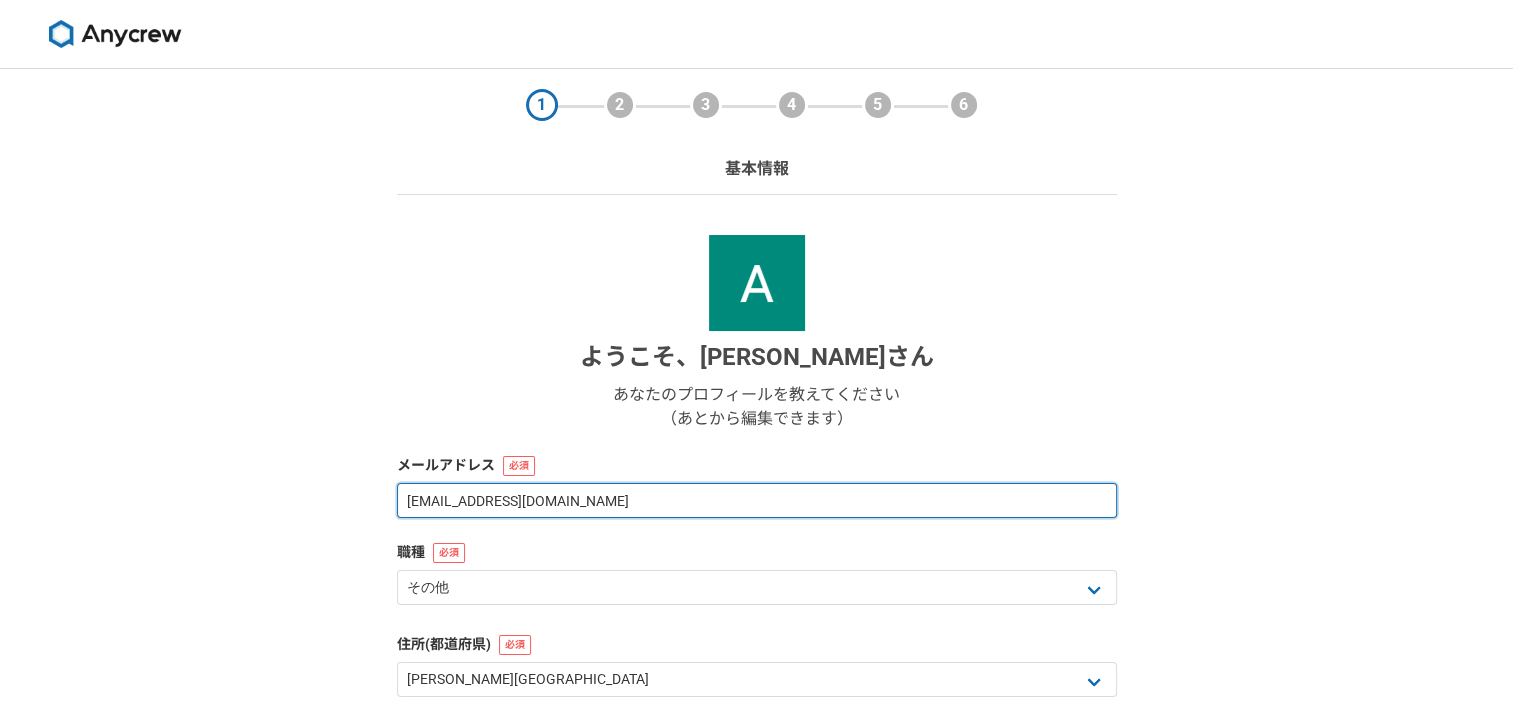 drag, startPoint x: 596, startPoint y: 497, endPoint x: 158, endPoint y: 520, distance: 438.60345 